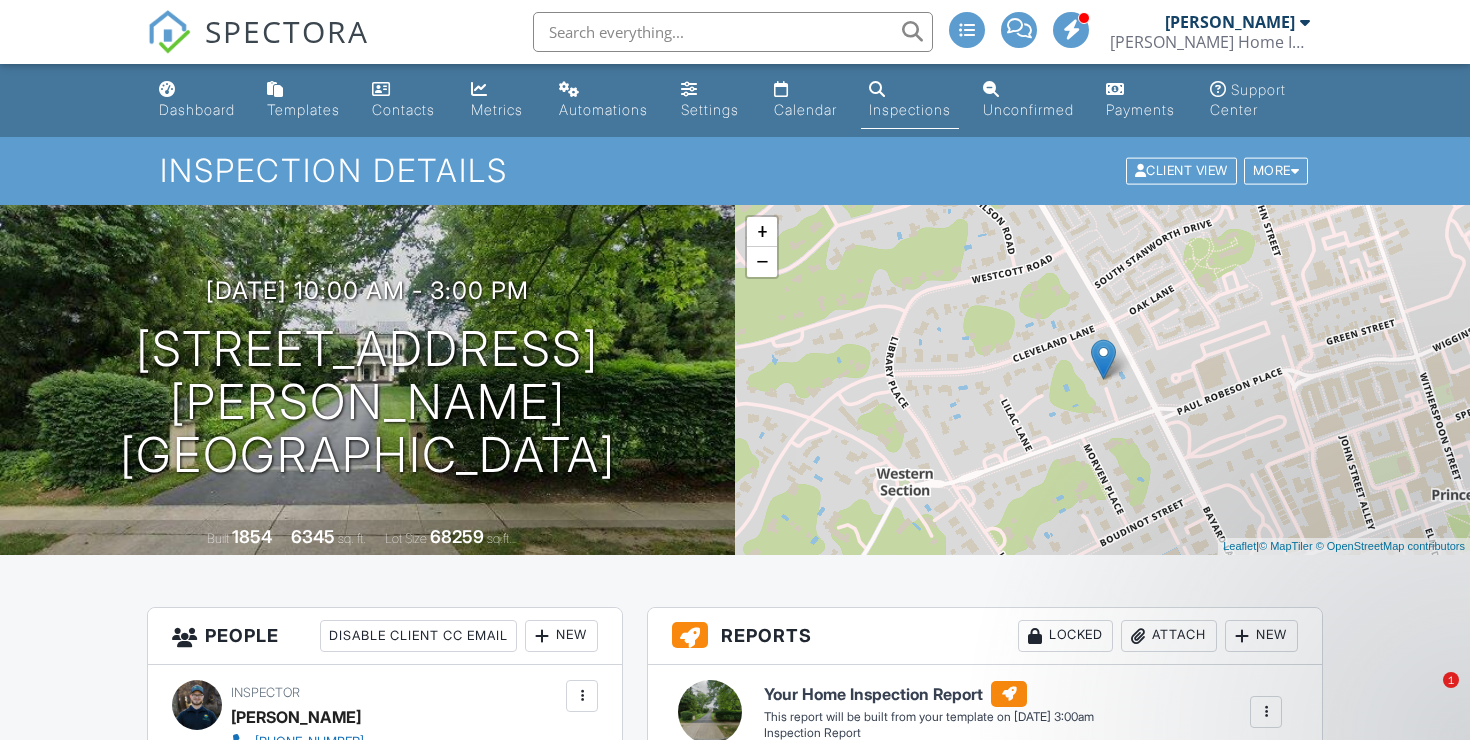 scroll, scrollTop: 0, scrollLeft: 0, axis: both 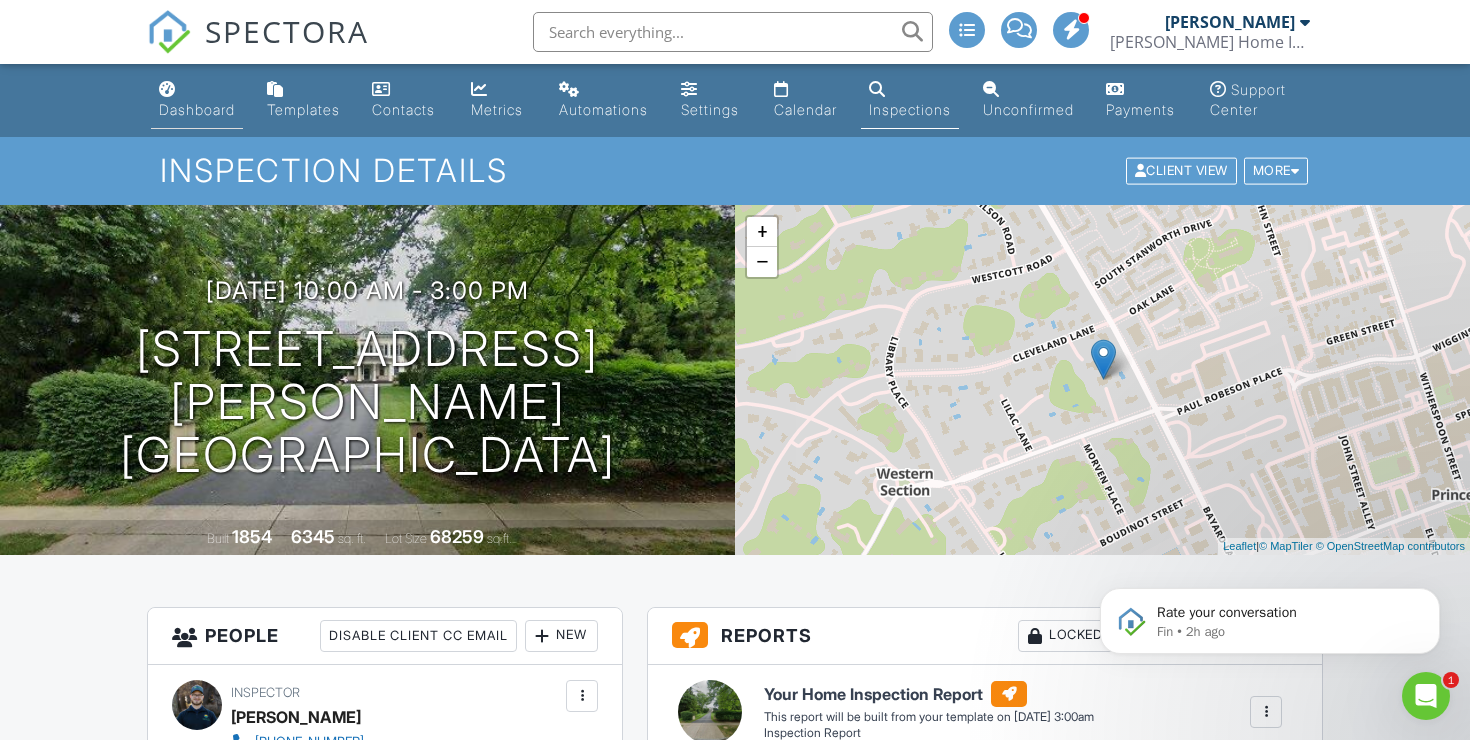 click on "Dashboard" at bounding box center [197, 109] 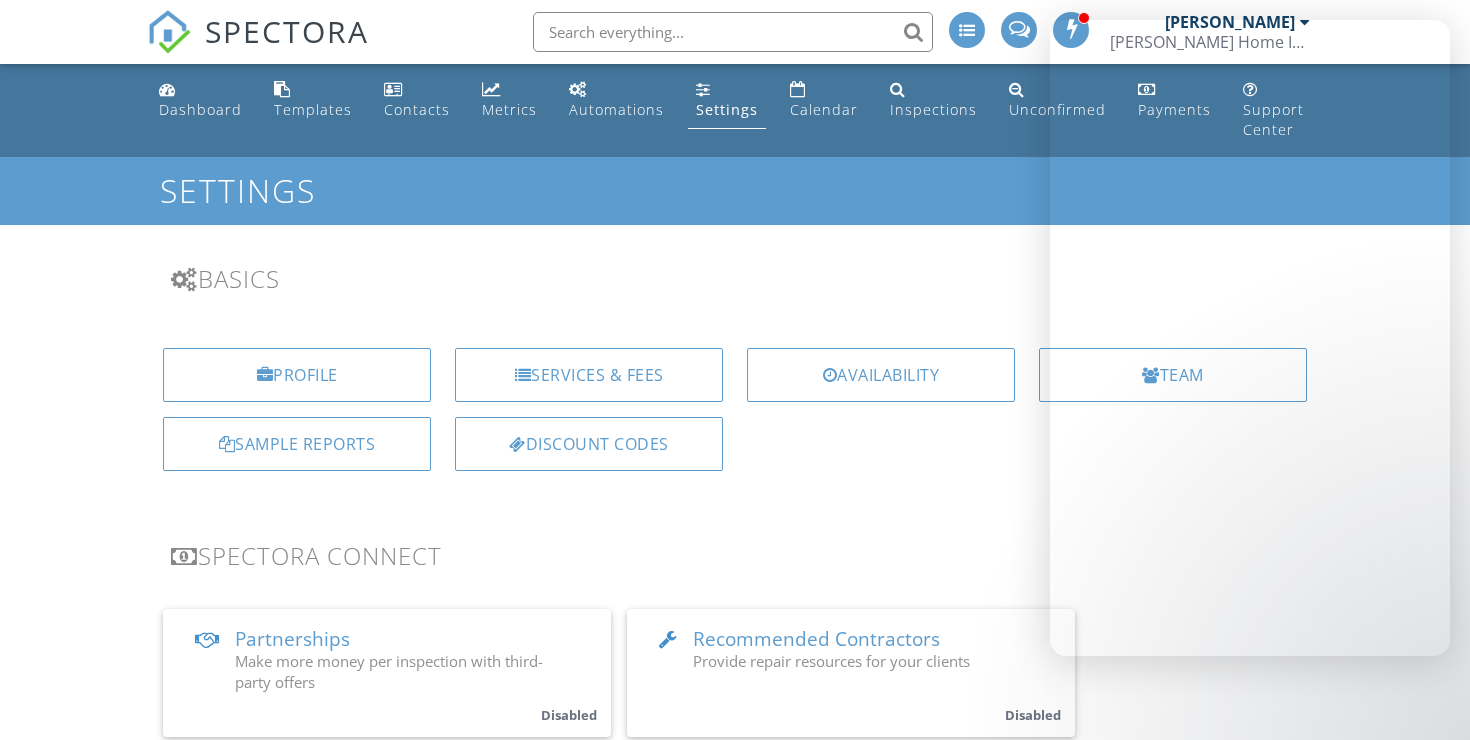 scroll, scrollTop: 2015, scrollLeft: 0, axis: vertical 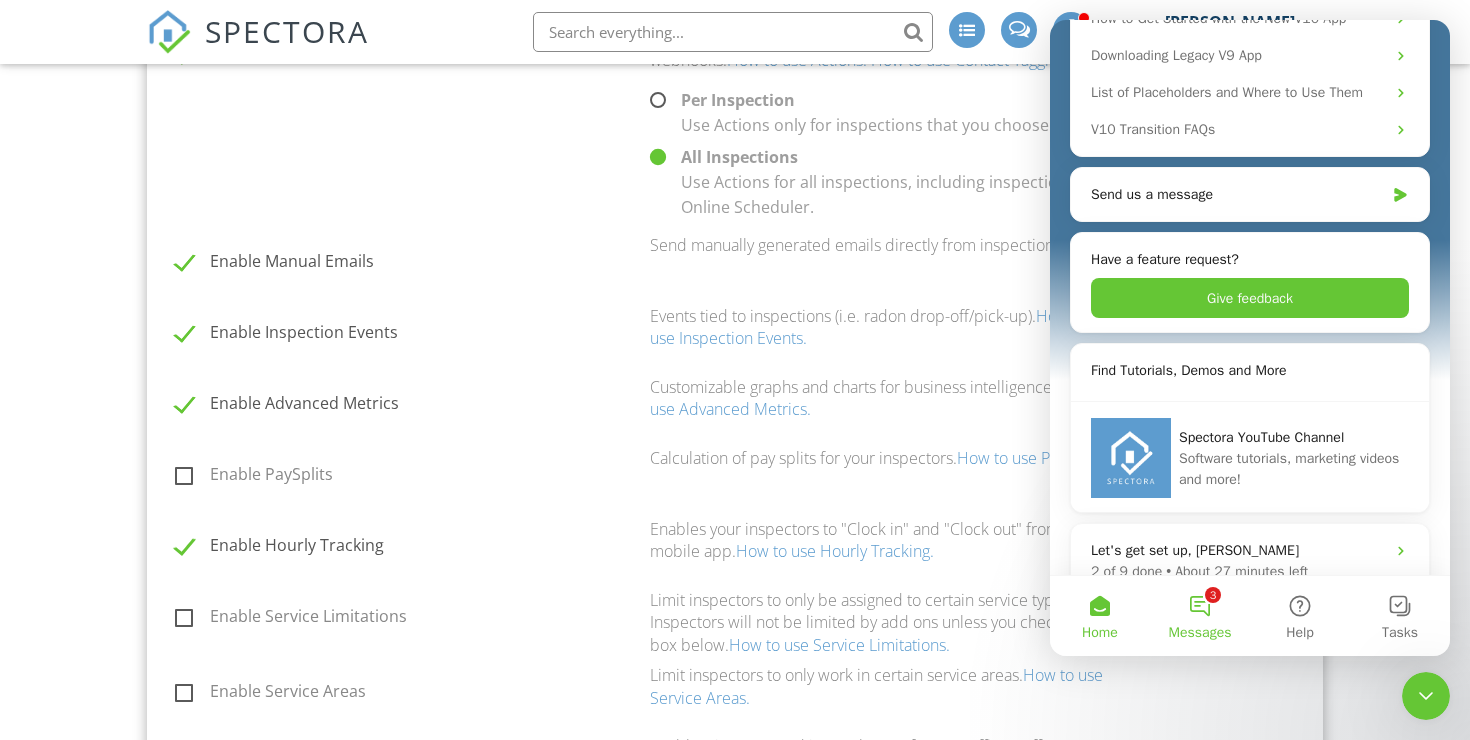 click on "Messages" at bounding box center [1200, 633] 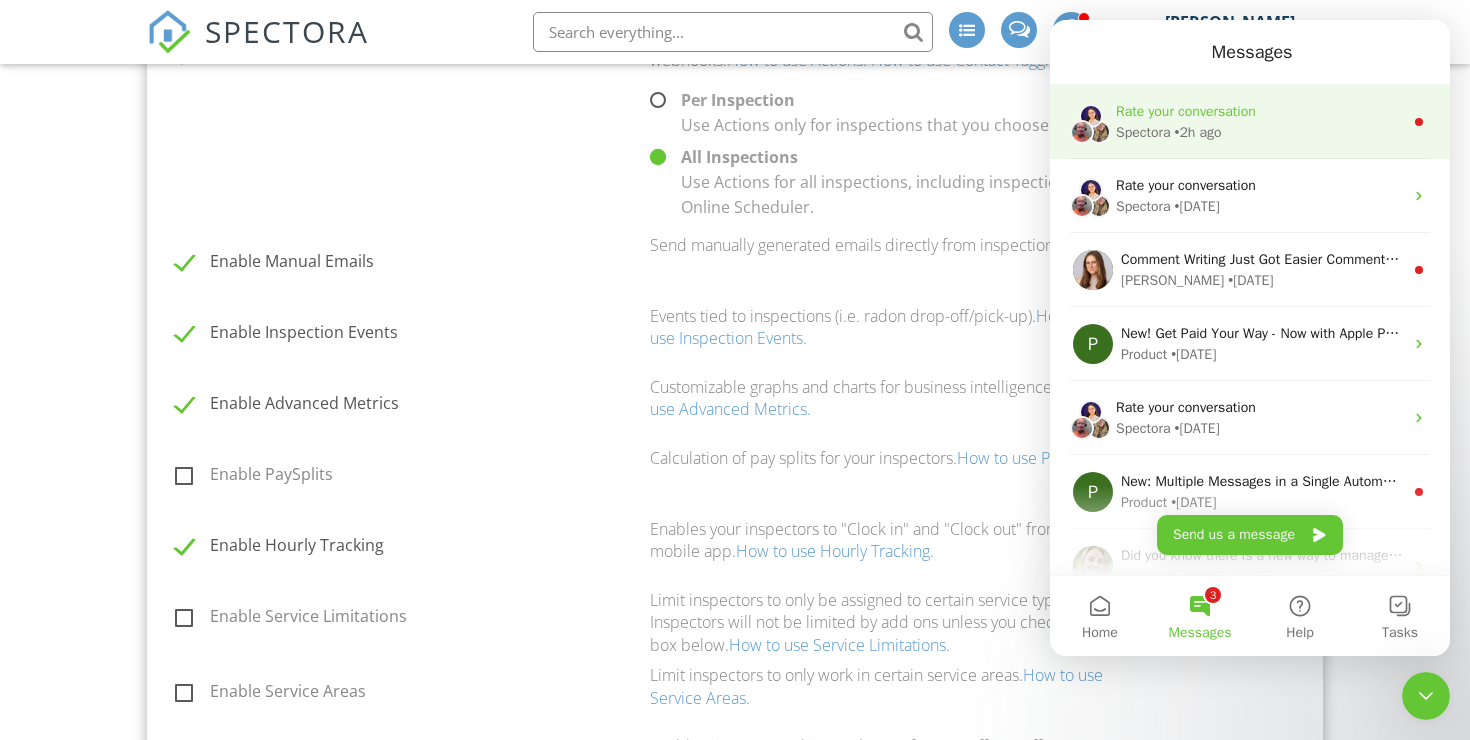 click on "Rate your conversation" at bounding box center [1186, 111] 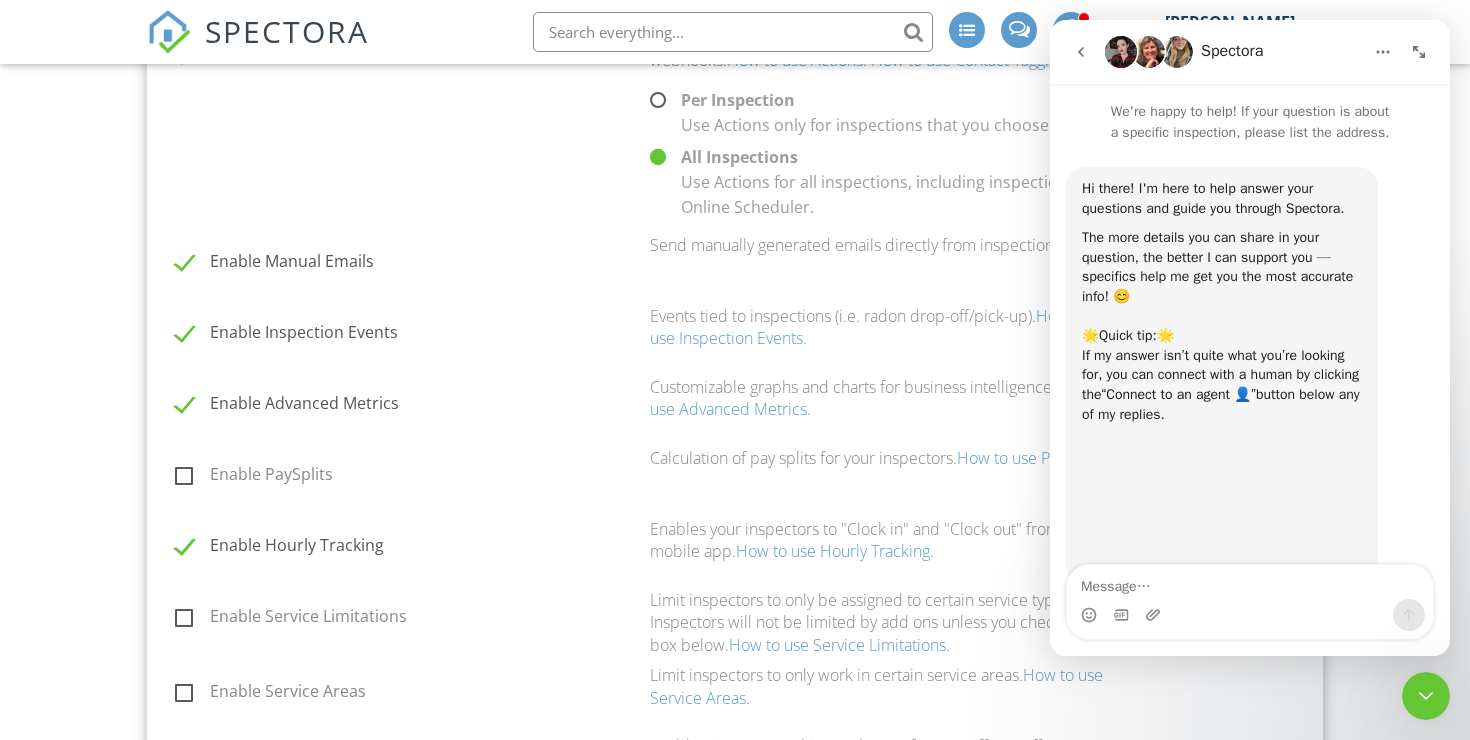 scroll, scrollTop: 3, scrollLeft: 0, axis: vertical 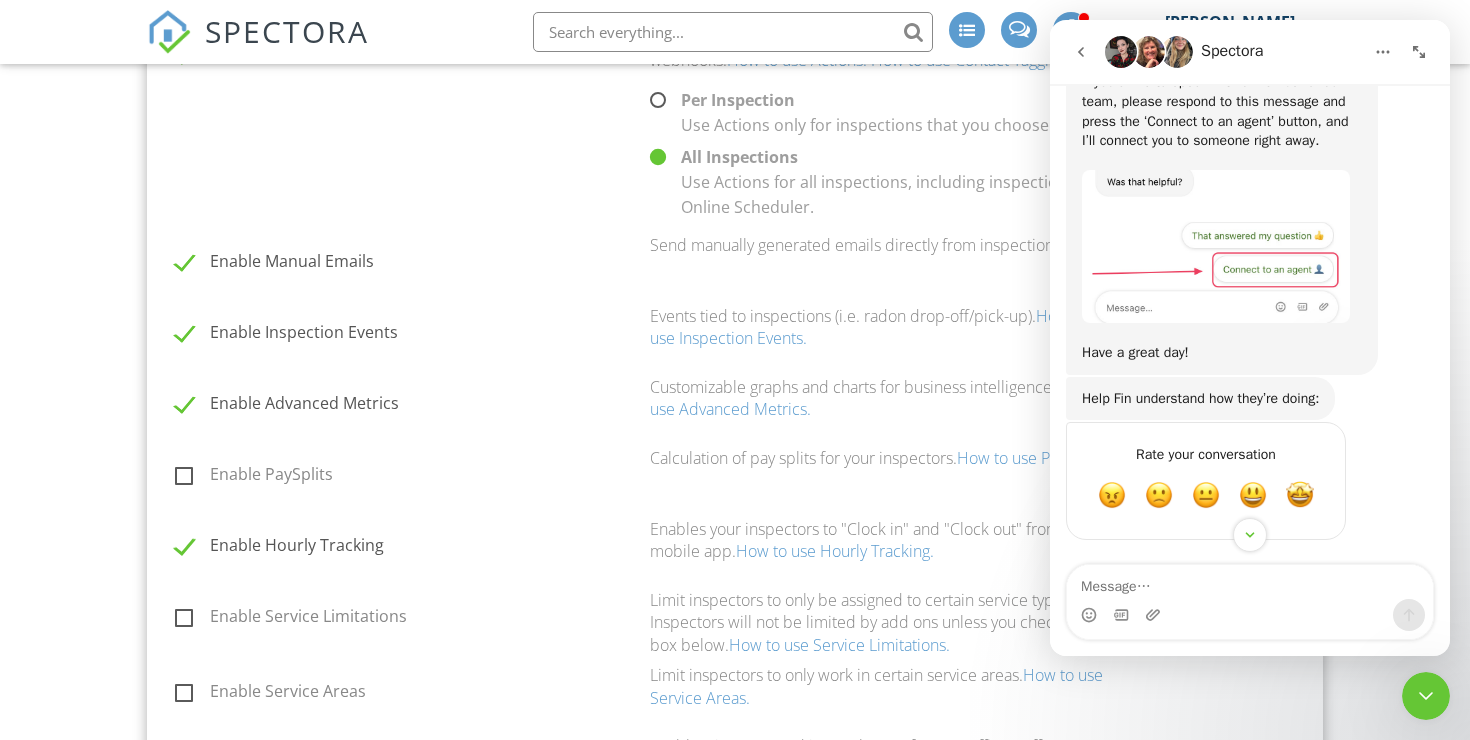 click 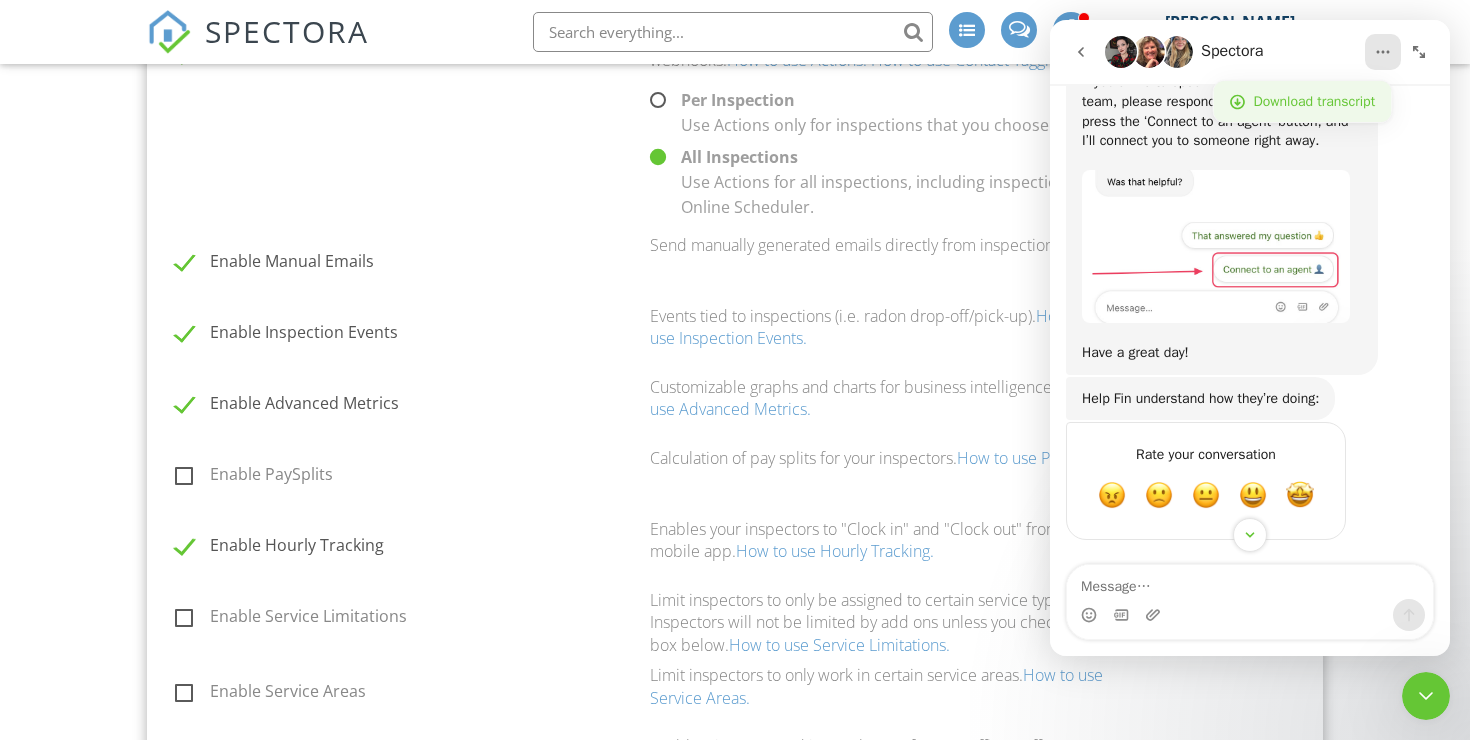click on "Download transcript" at bounding box center [1315, 101] 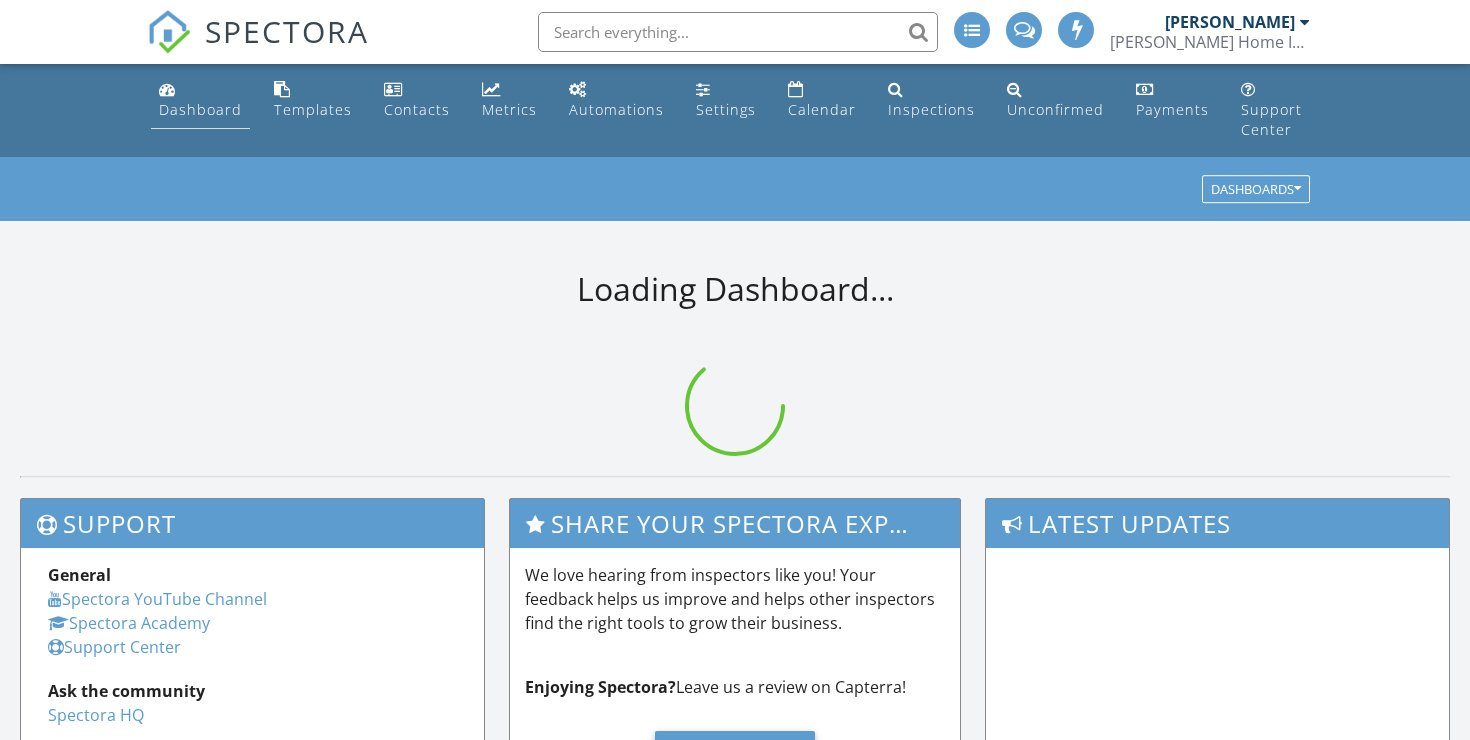 scroll, scrollTop: 0, scrollLeft: 0, axis: both 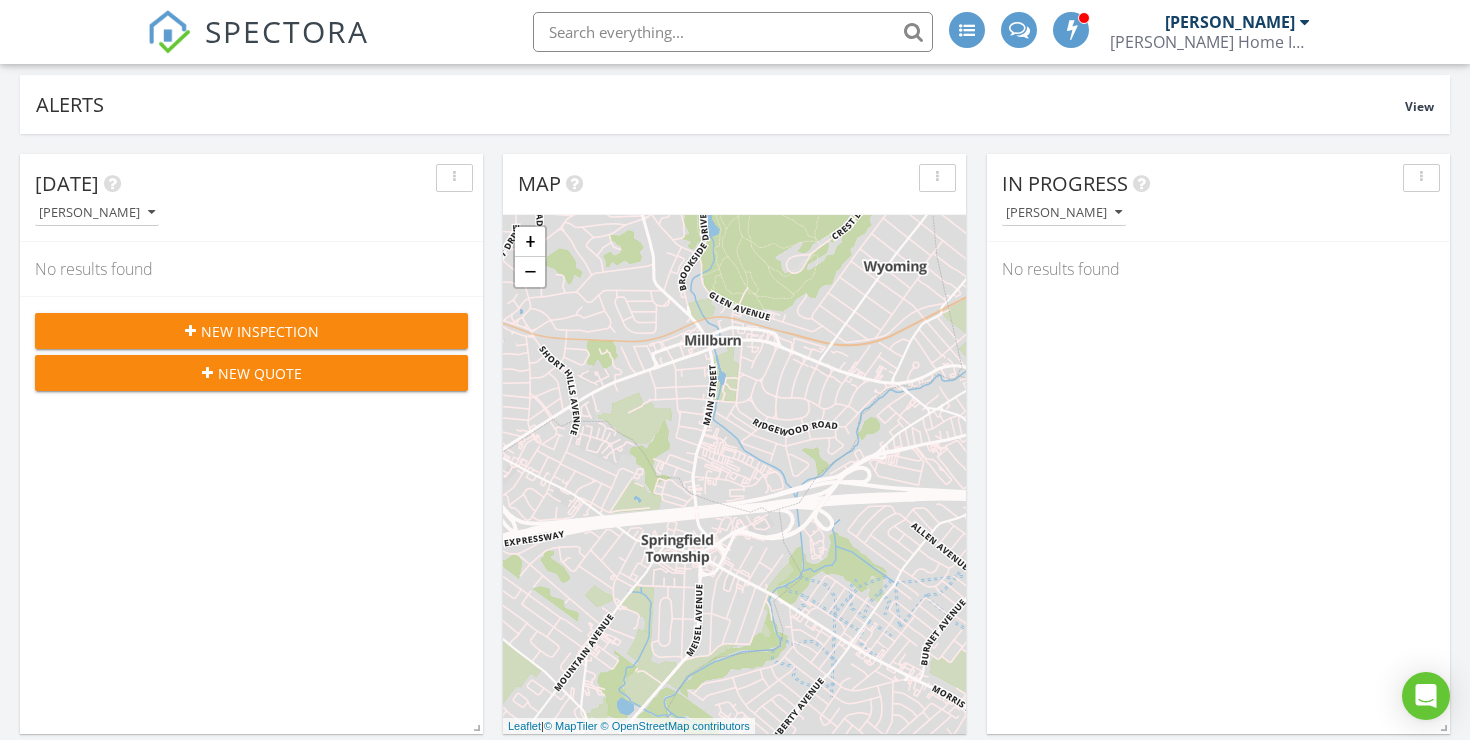 click on "New Inspection" at bounding box center (260, 331) 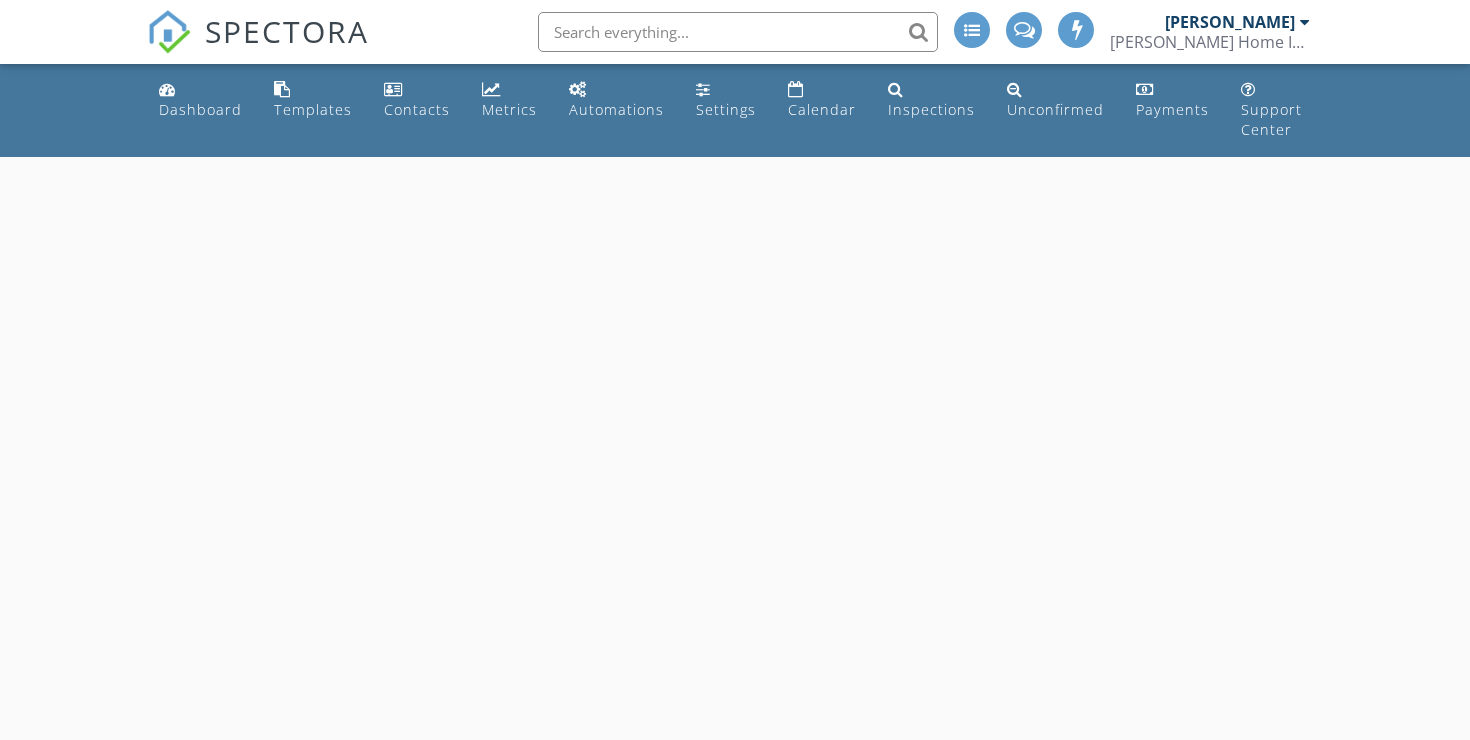 scroll, scrollTop: 0, scrollLeft: 0, axis: both 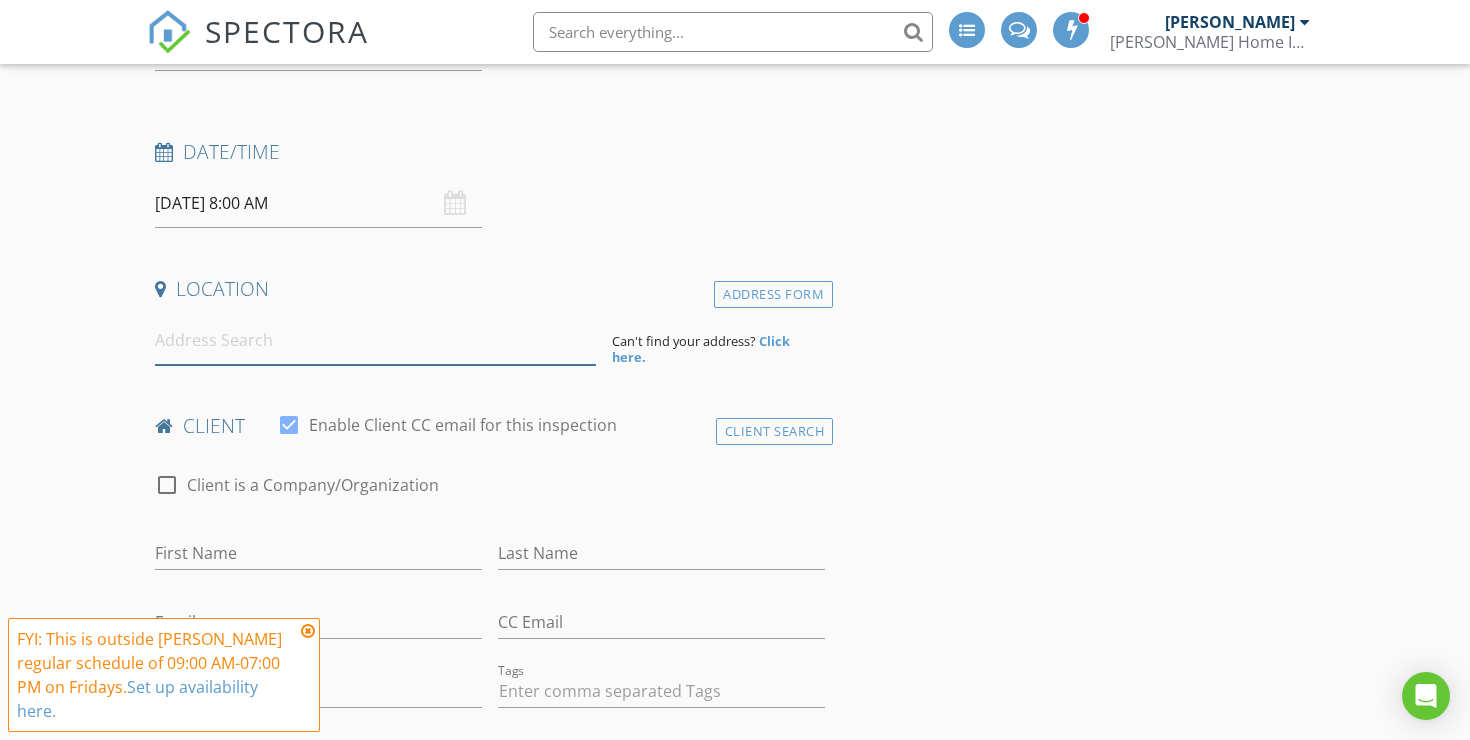 click at bounding box center [375, 340] 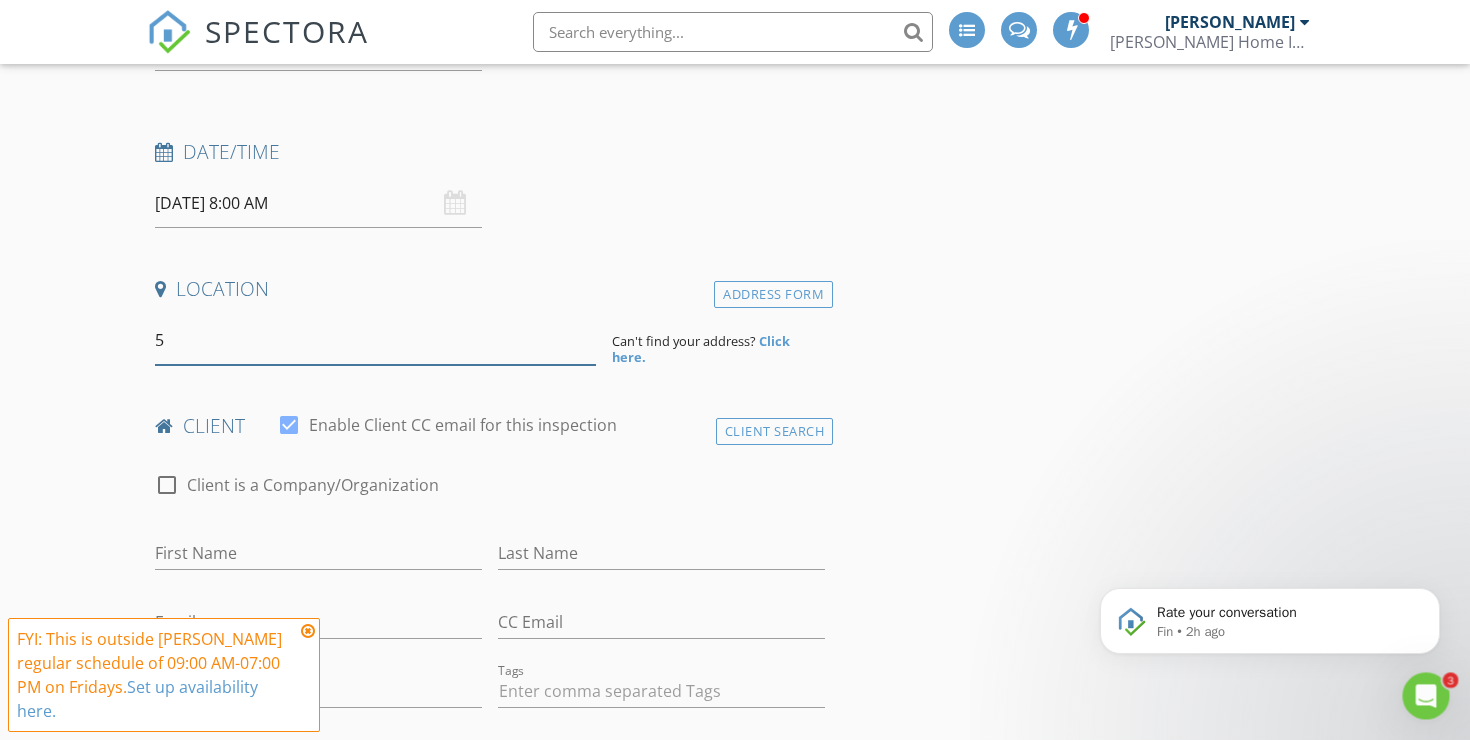 scroll, scrollTop: 0, scrollLeft: 0, axis: both 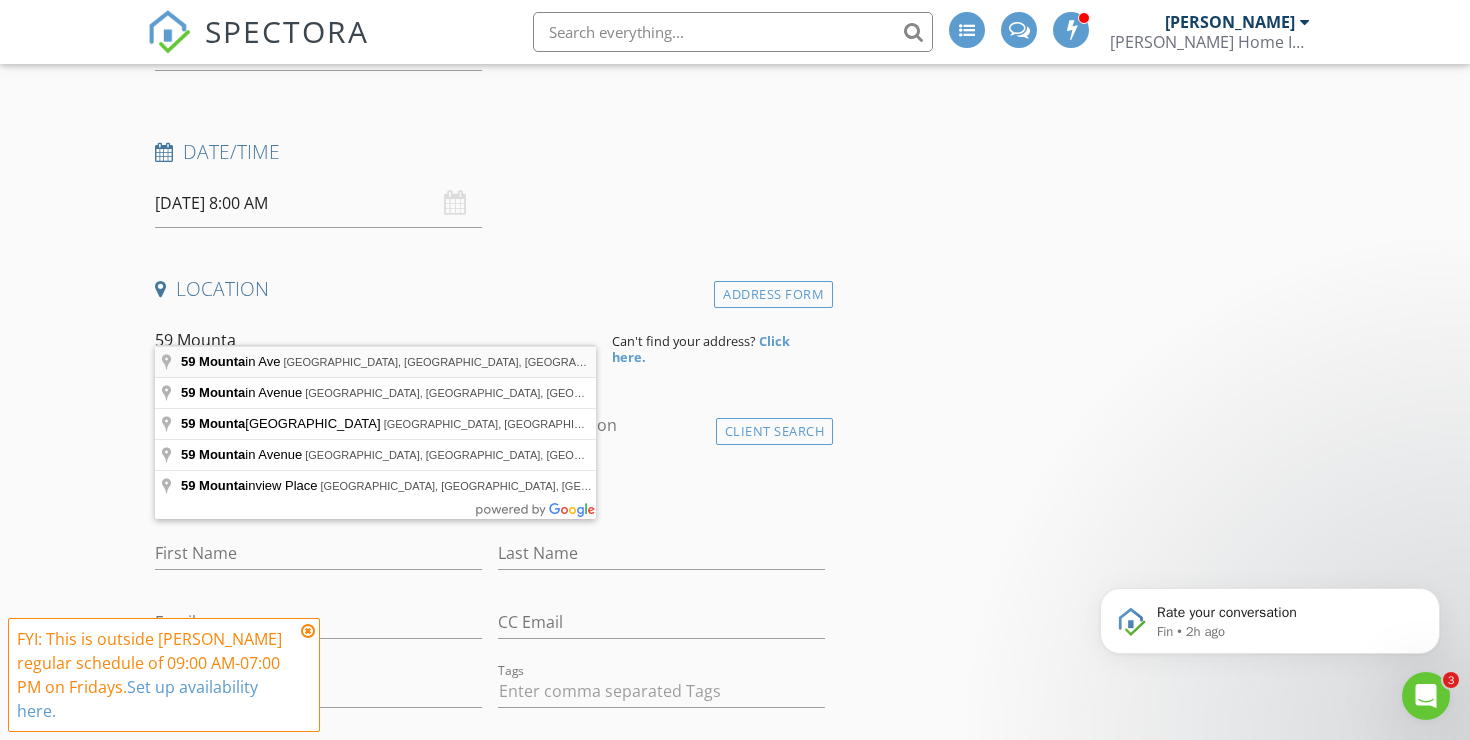 type on "59 Mountain Ave, Millburn, NJ, USA" 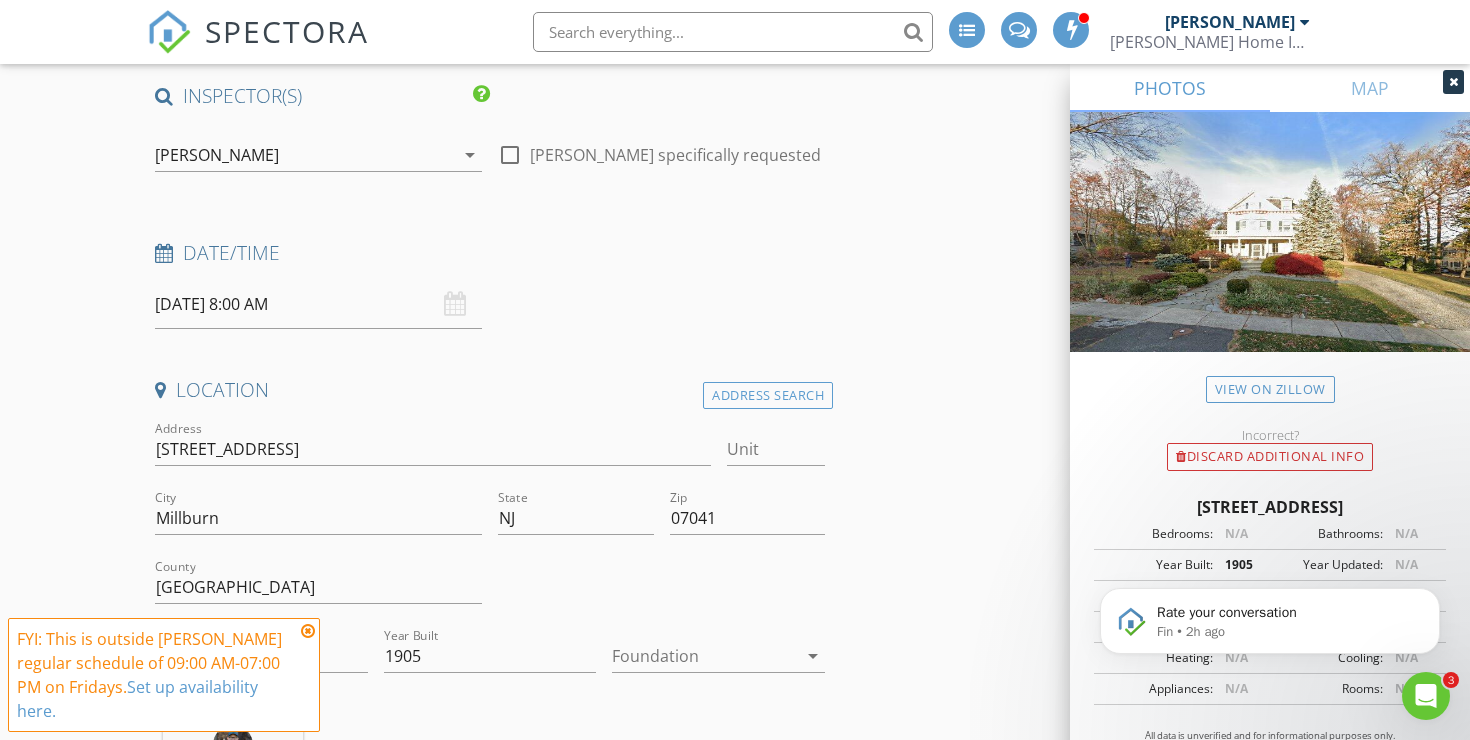 scroll, scrollTop: 181, scrollLeft: 0, axis: vertical 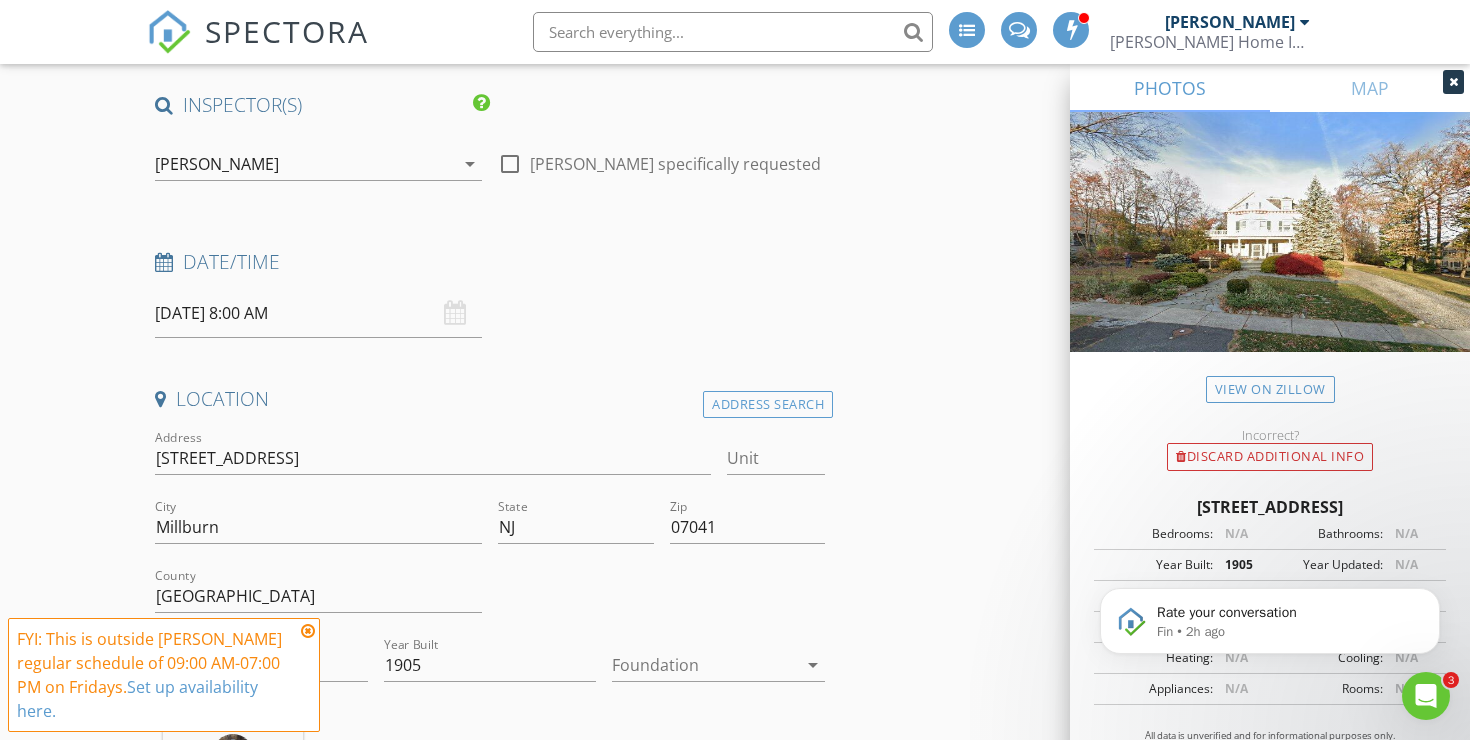 click at bounding box center [308, 631] 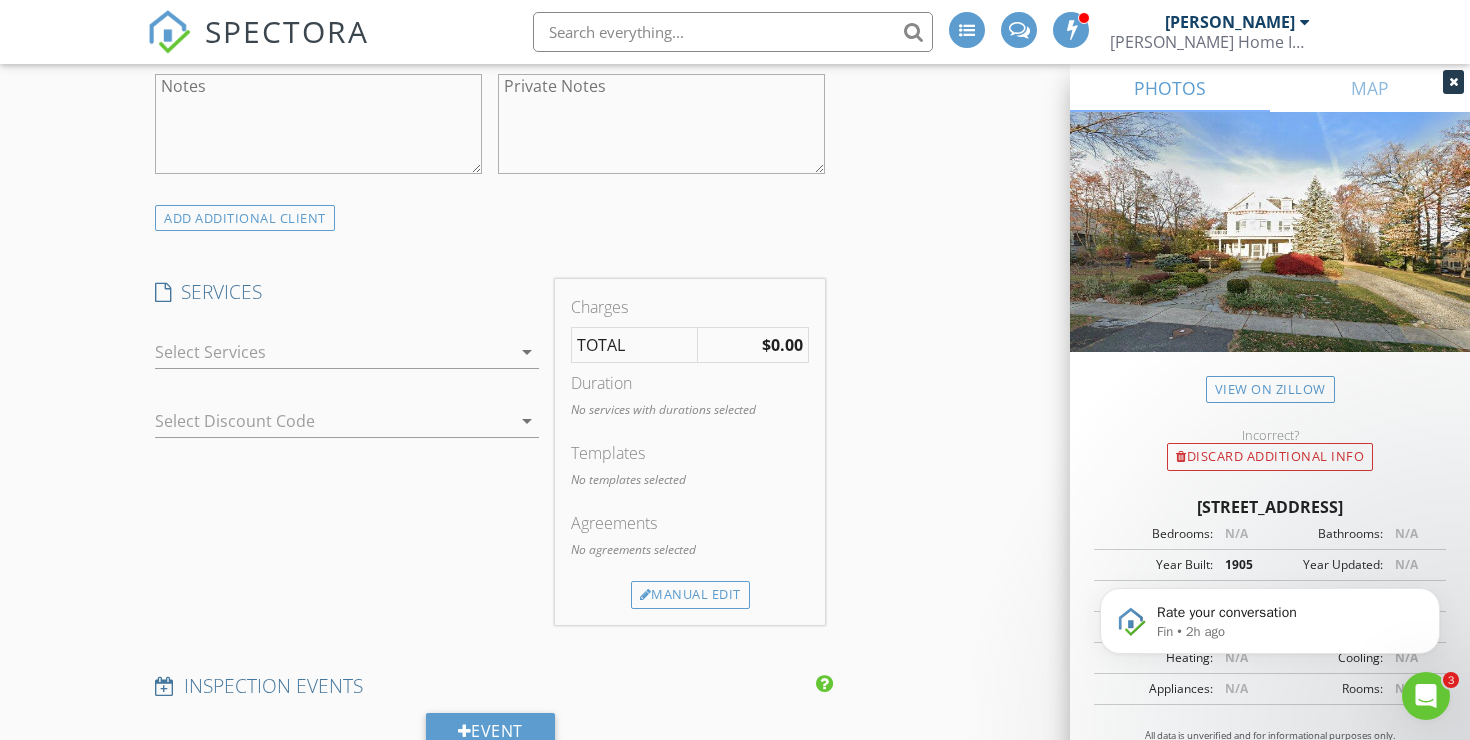 scroll, scrollTop: 1381, scrollLeft: 0, axis: vertical 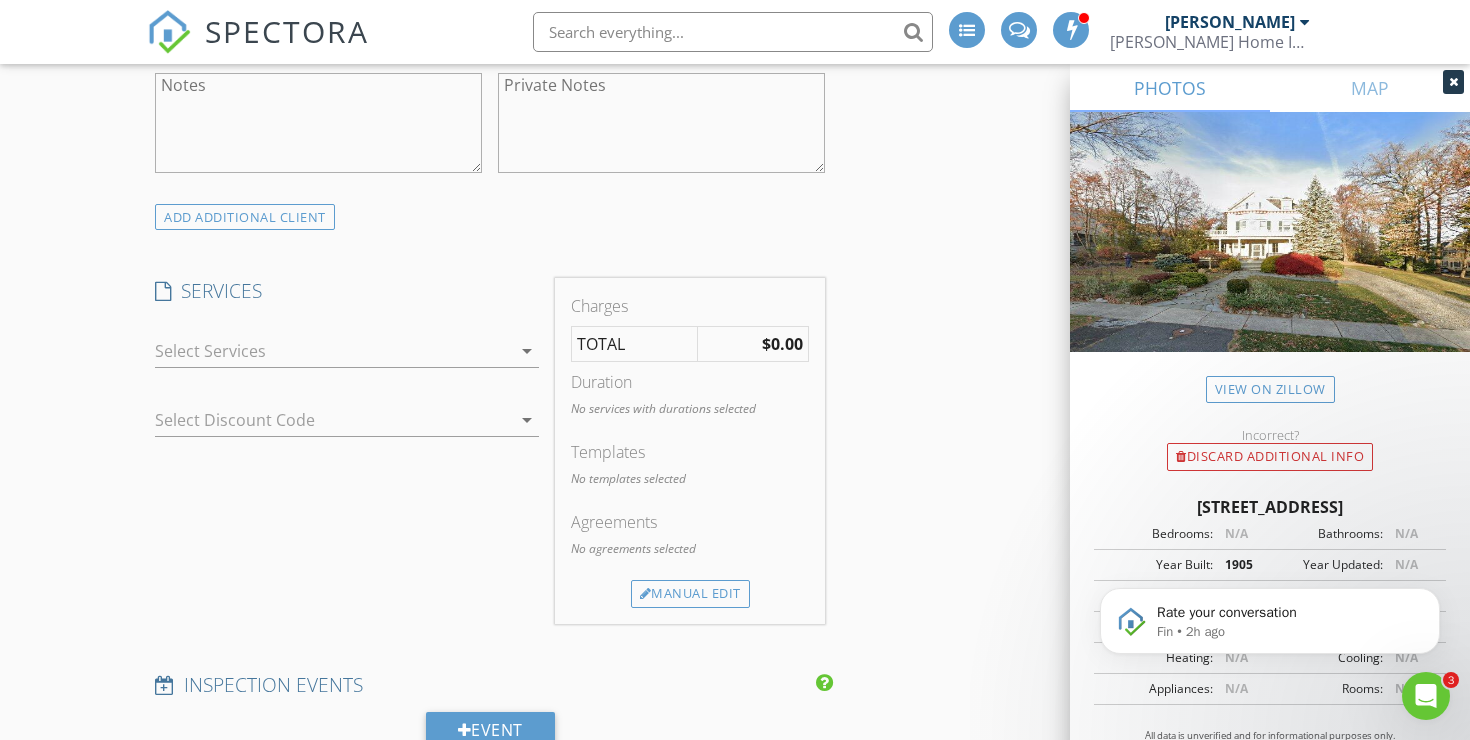 click at bounding box center (333, 351) 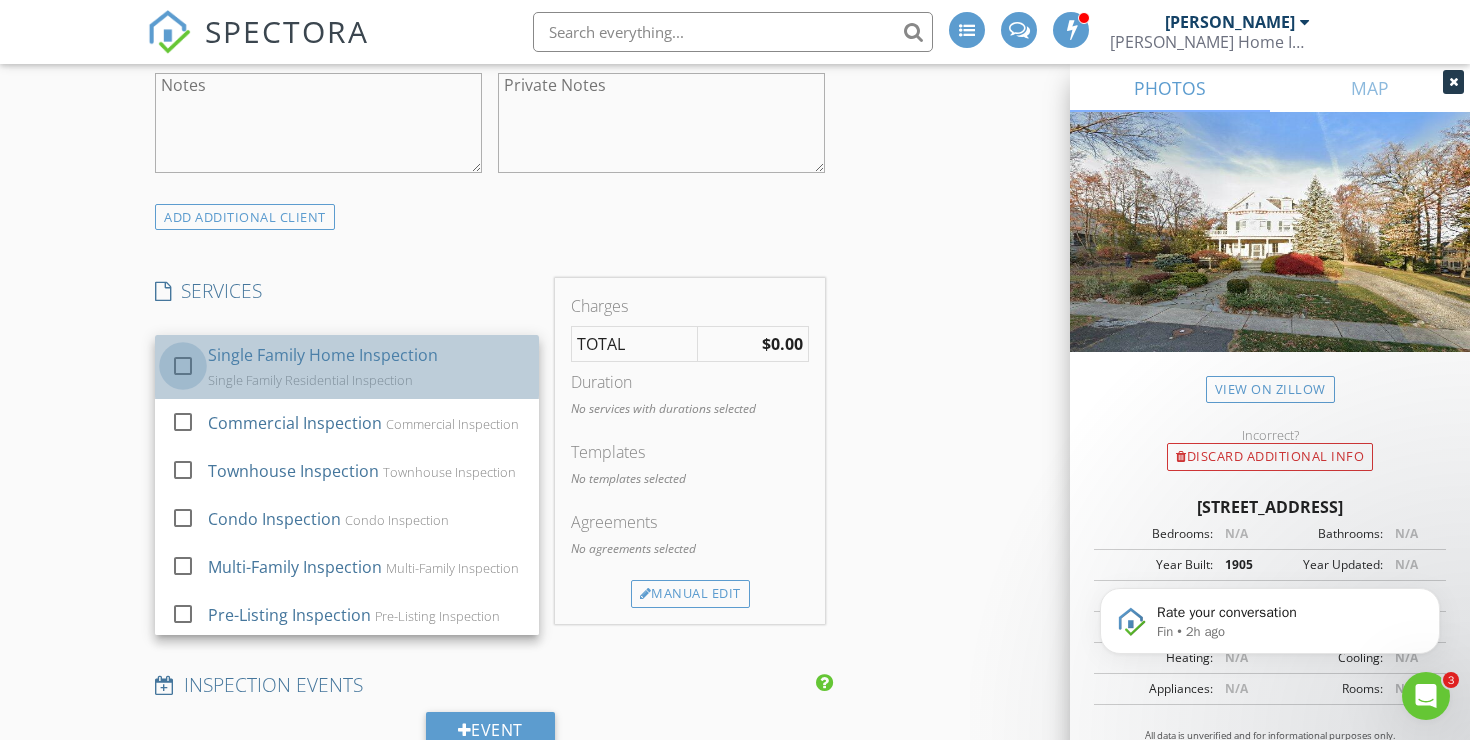 click at bounding box center [183, 365] 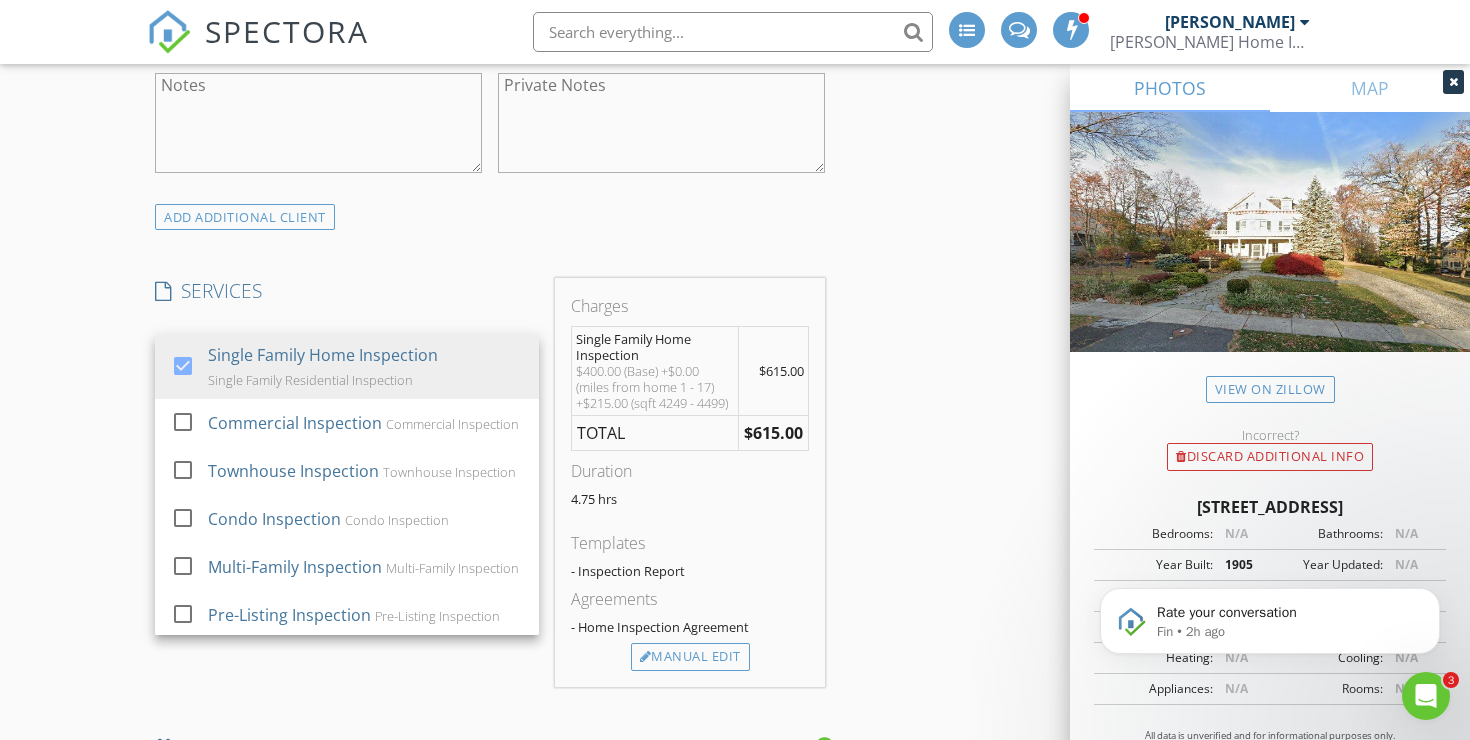 click on "ADD ADDITIONAL client" at bounding box center [490, 216] 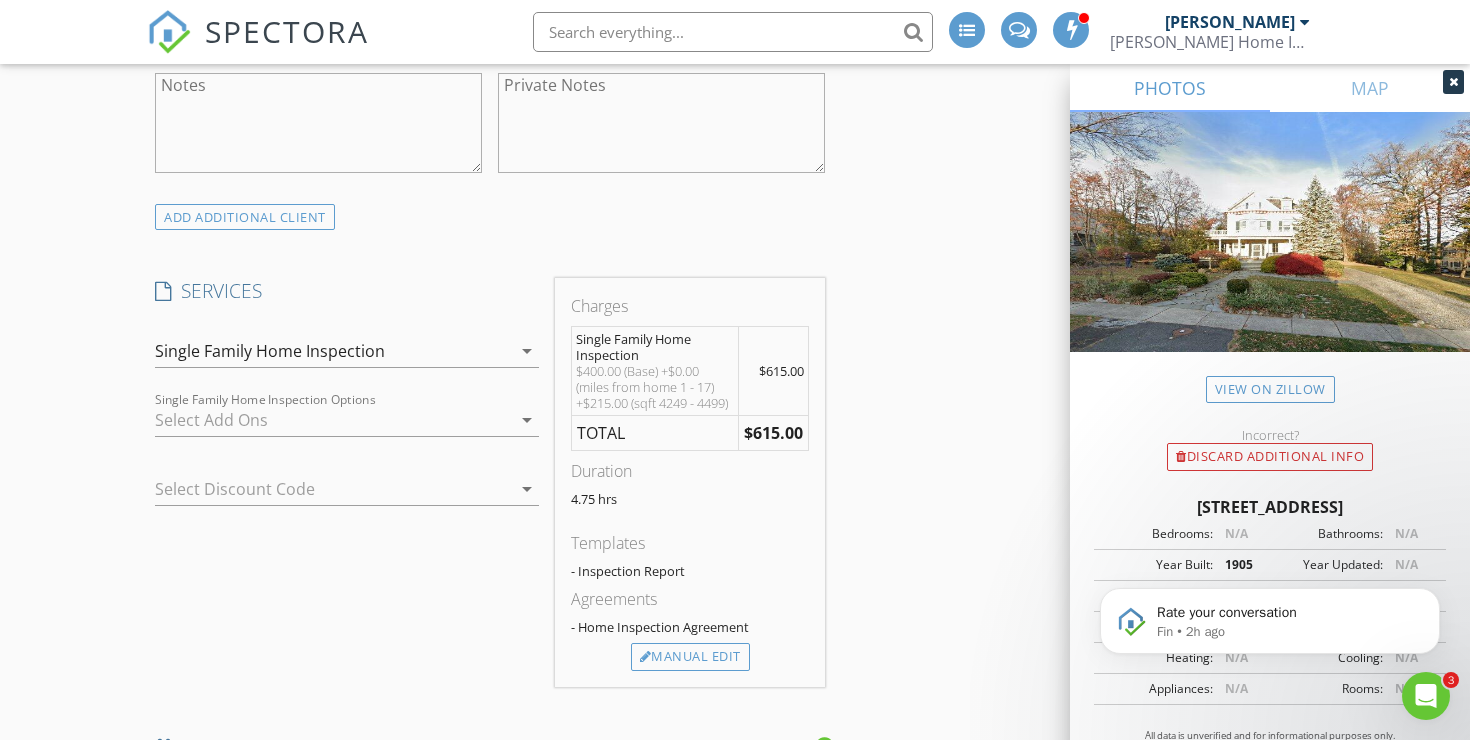 click at bounding box center (333, 420) 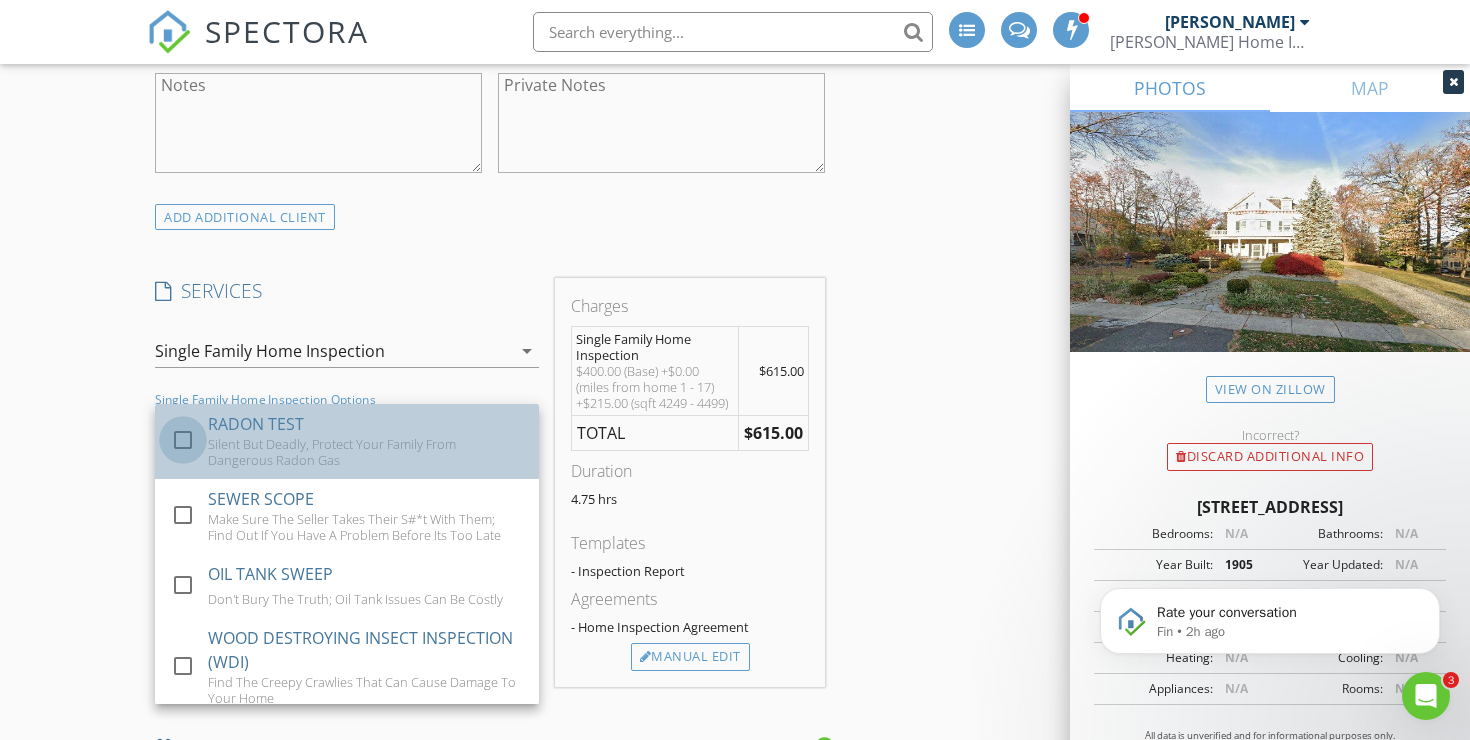 click at bounding box center (183, 440) 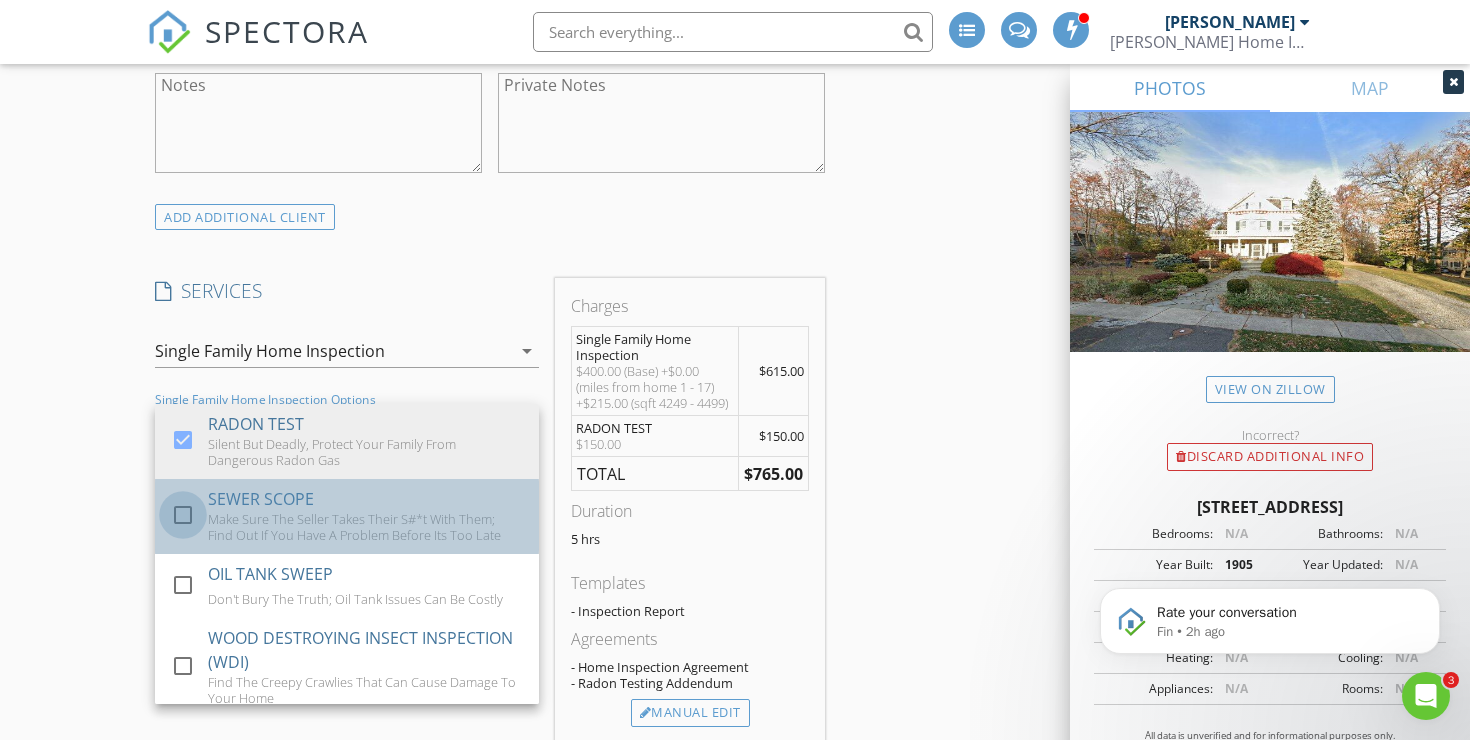 click at bounding box center (183, 515) 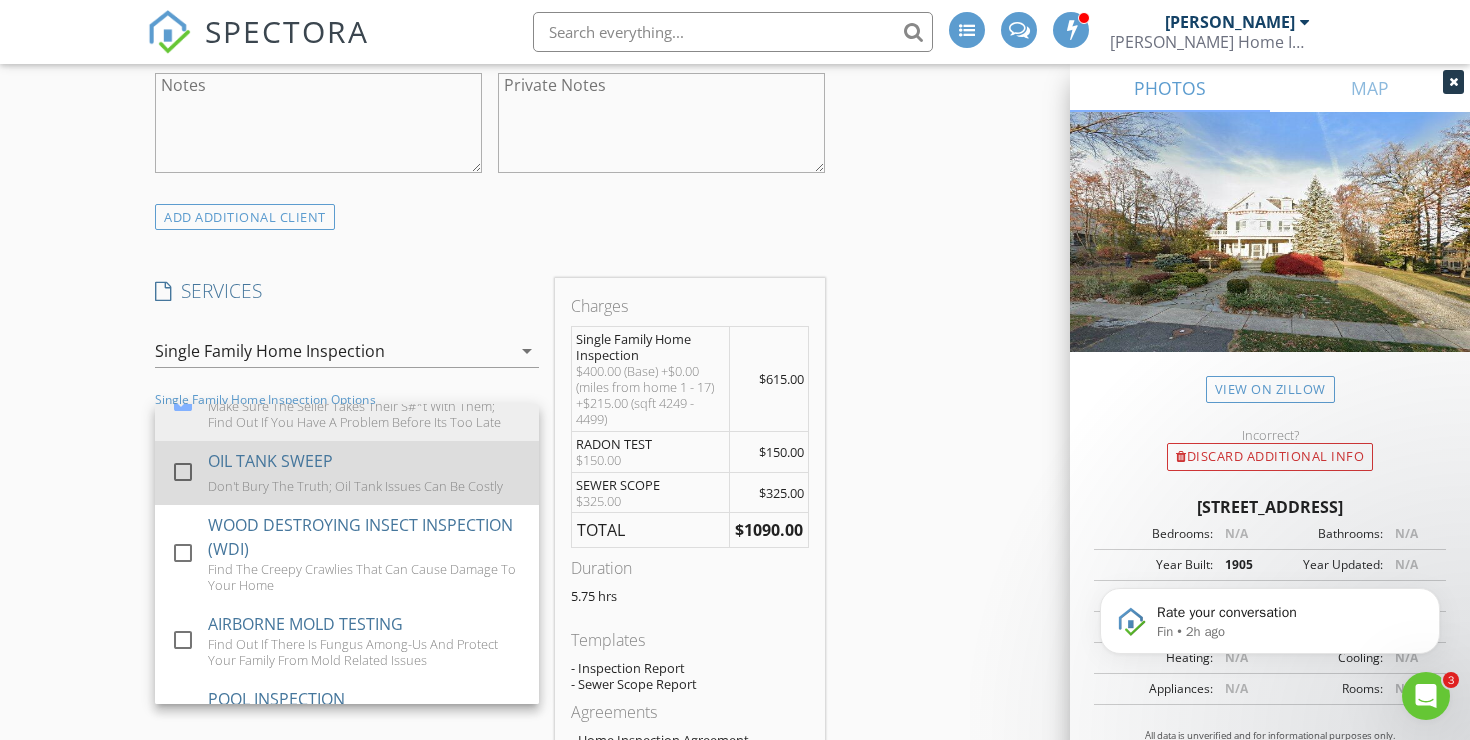 scroll, scrollTop: 114, scrollLeft: 0, axis: vertical 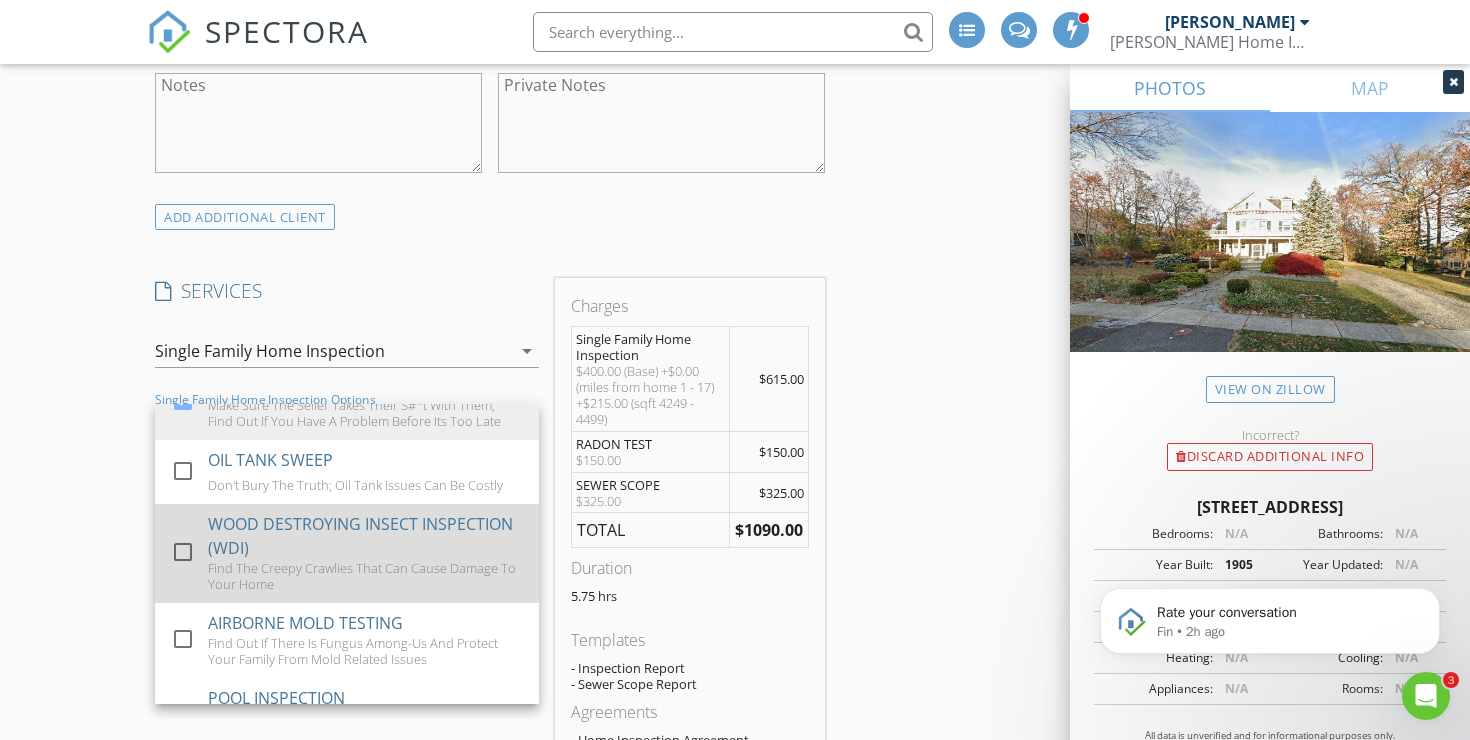 click at bounding box center [183, 552] 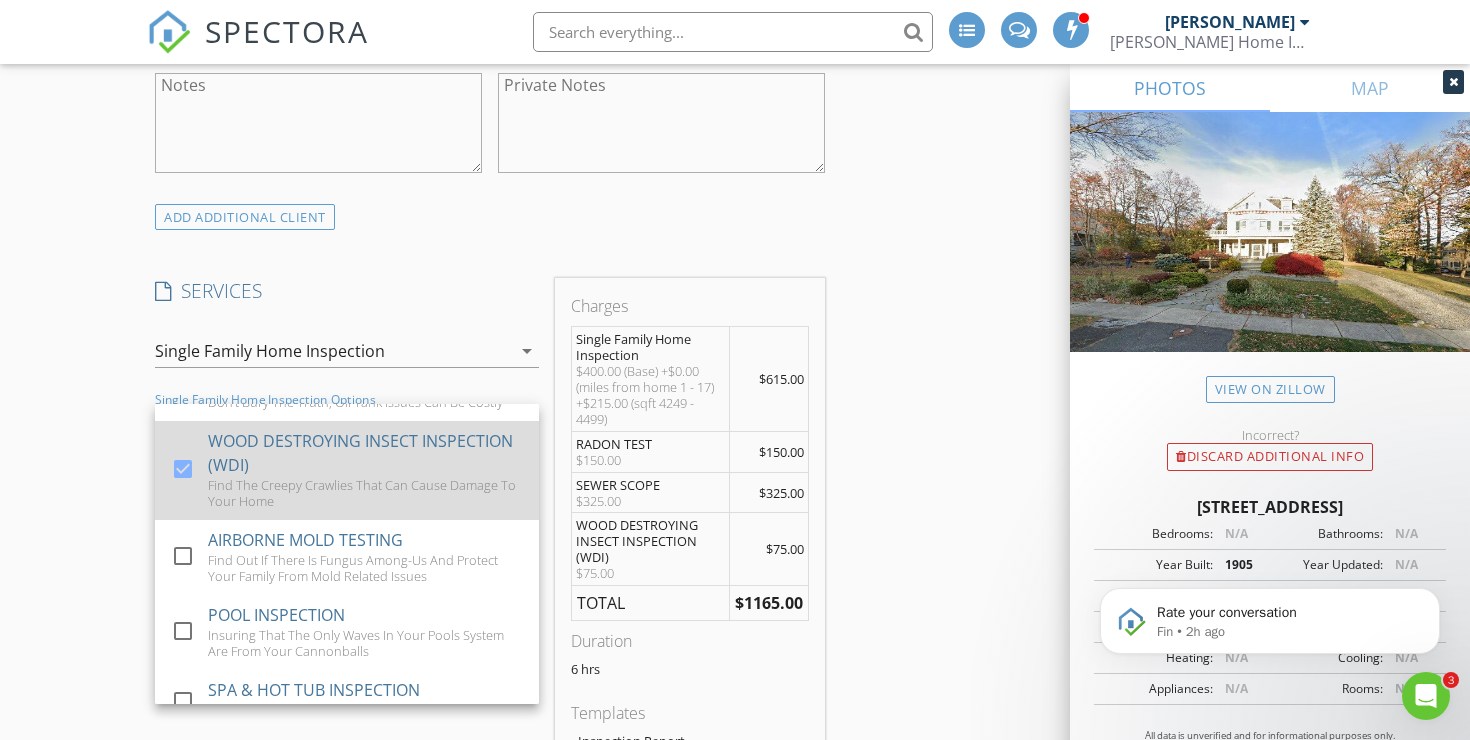 scroll, scrollTop: 224, scrollLeft: 0, axis: vertical 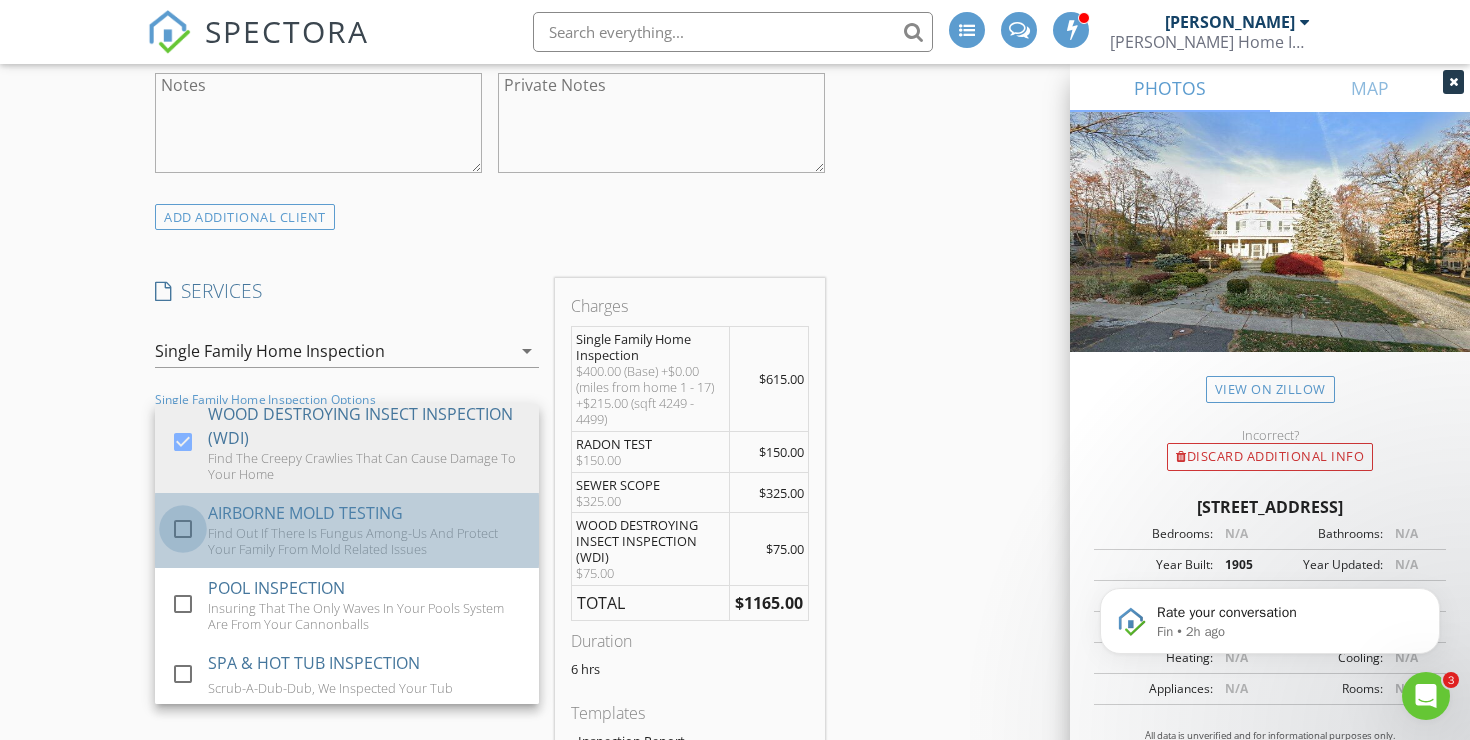 click at bounding box center [183, 529] 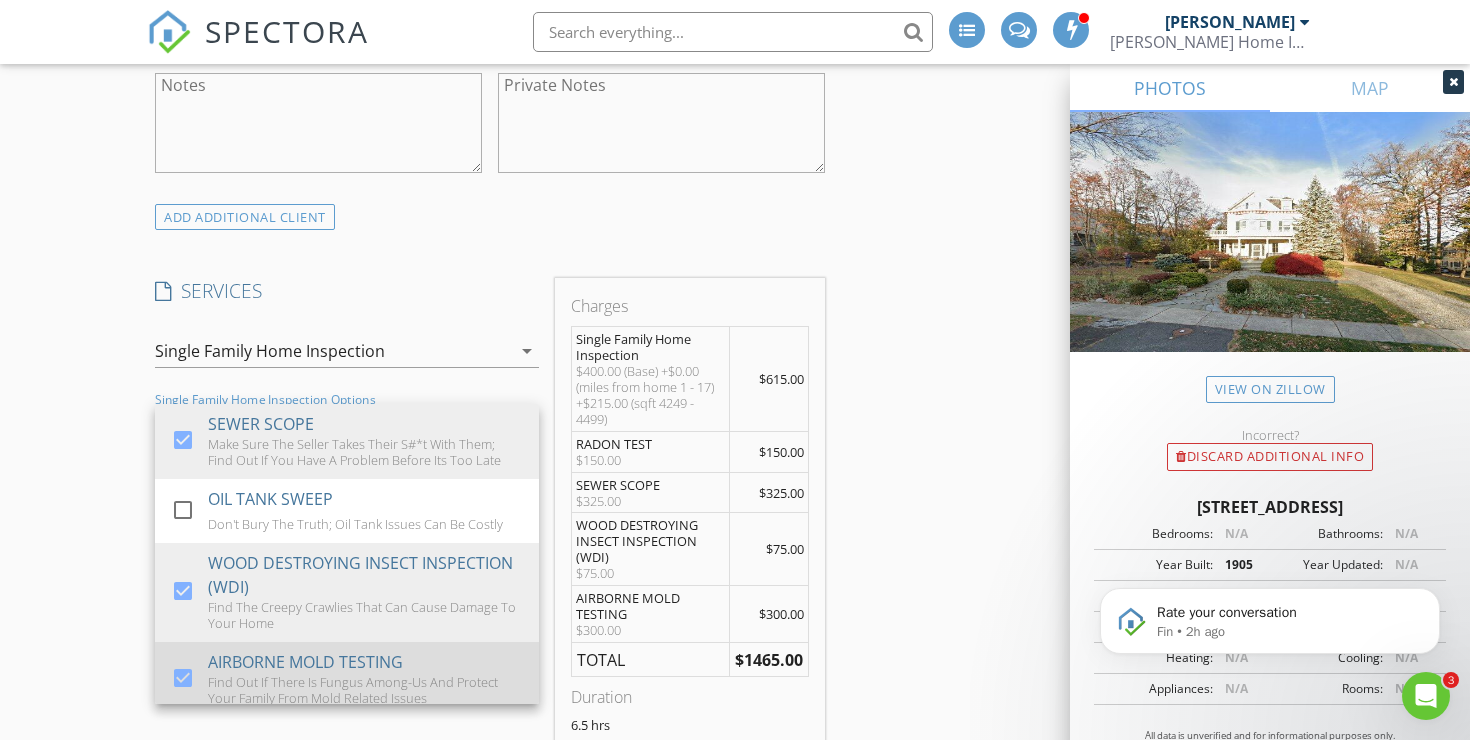scroll, scrollTop: 64, scrollLeft: 0, axis: vertical 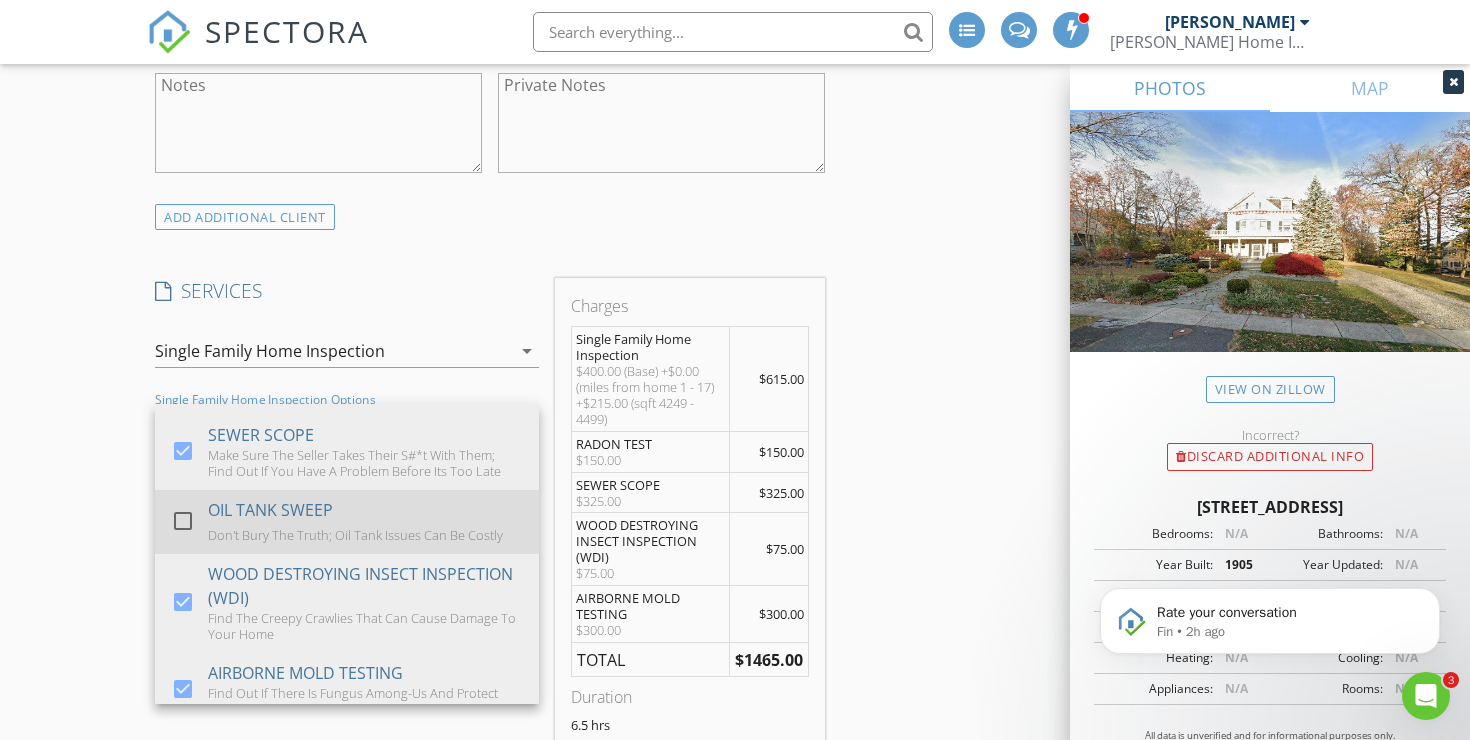 click at bounding box center (183, 520) 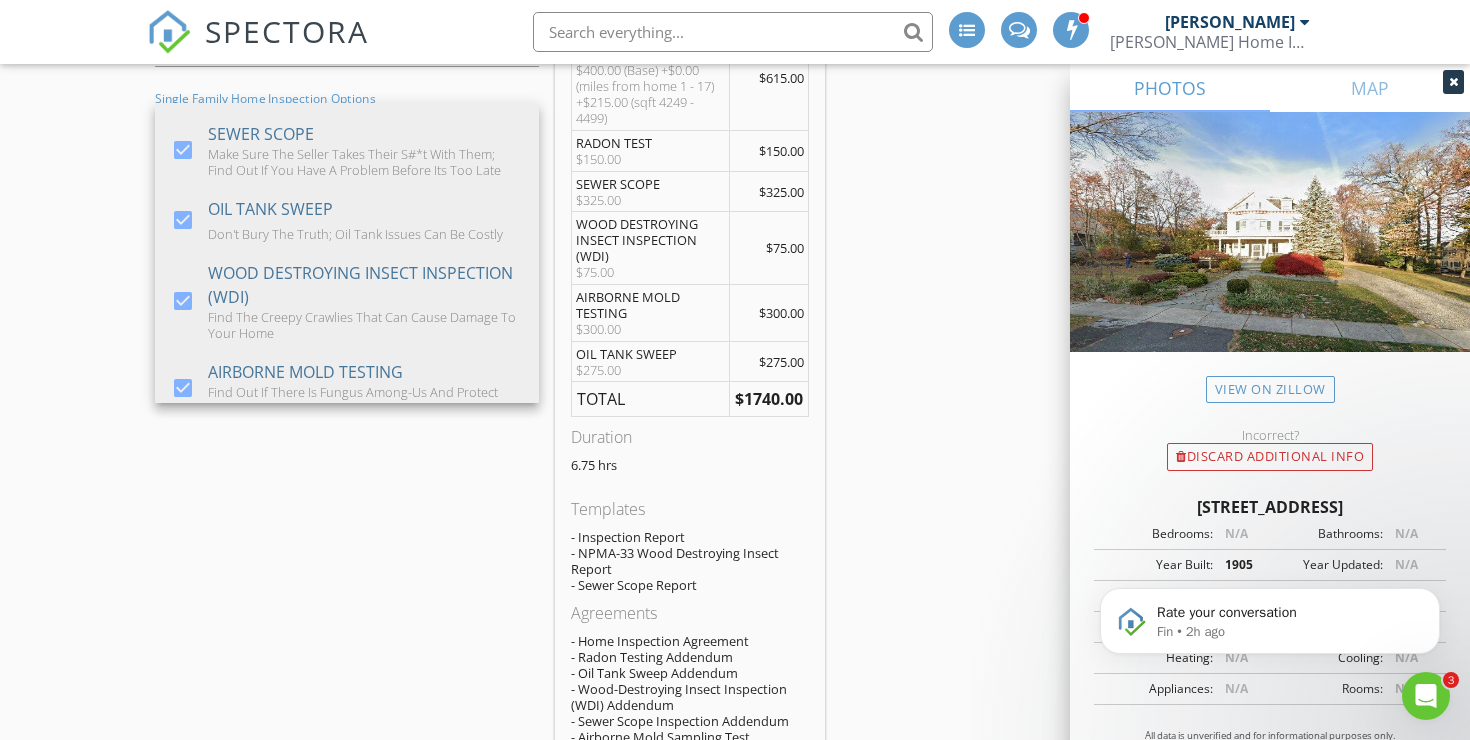 scroll, scrollTop: 1675, scrollLeft: 0, axis: vertical 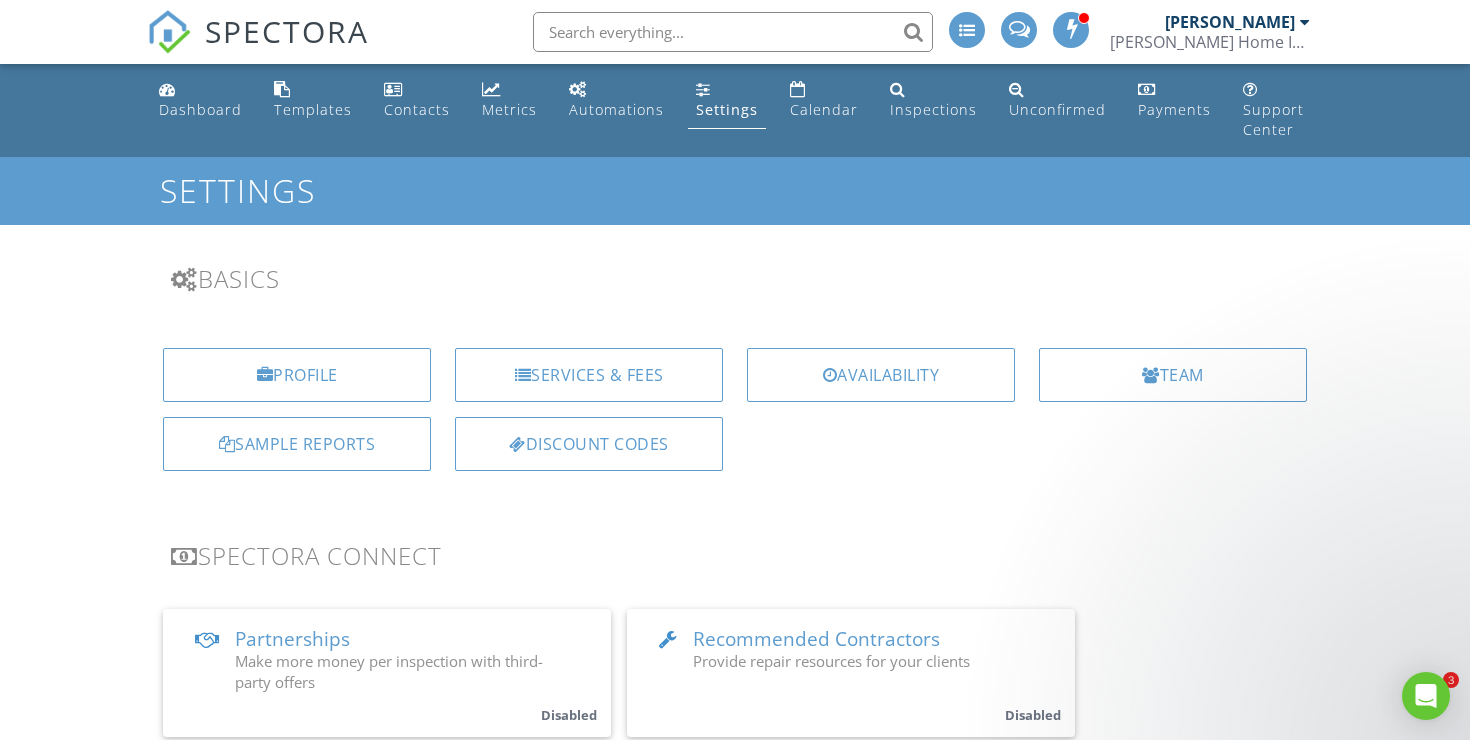 click at bounding box center (733, 32) 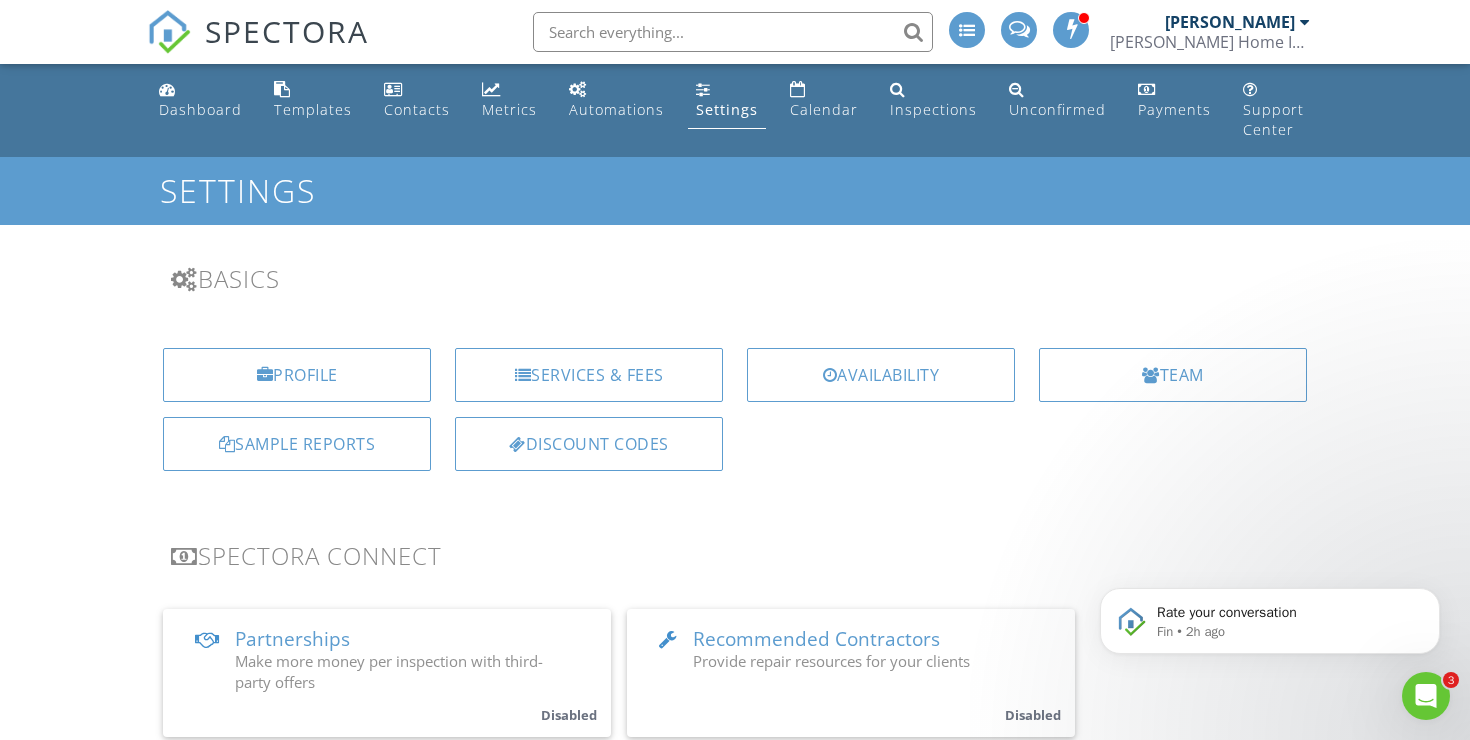 scroll, scrollTop: 0, scrollLeft: 0, axis: both 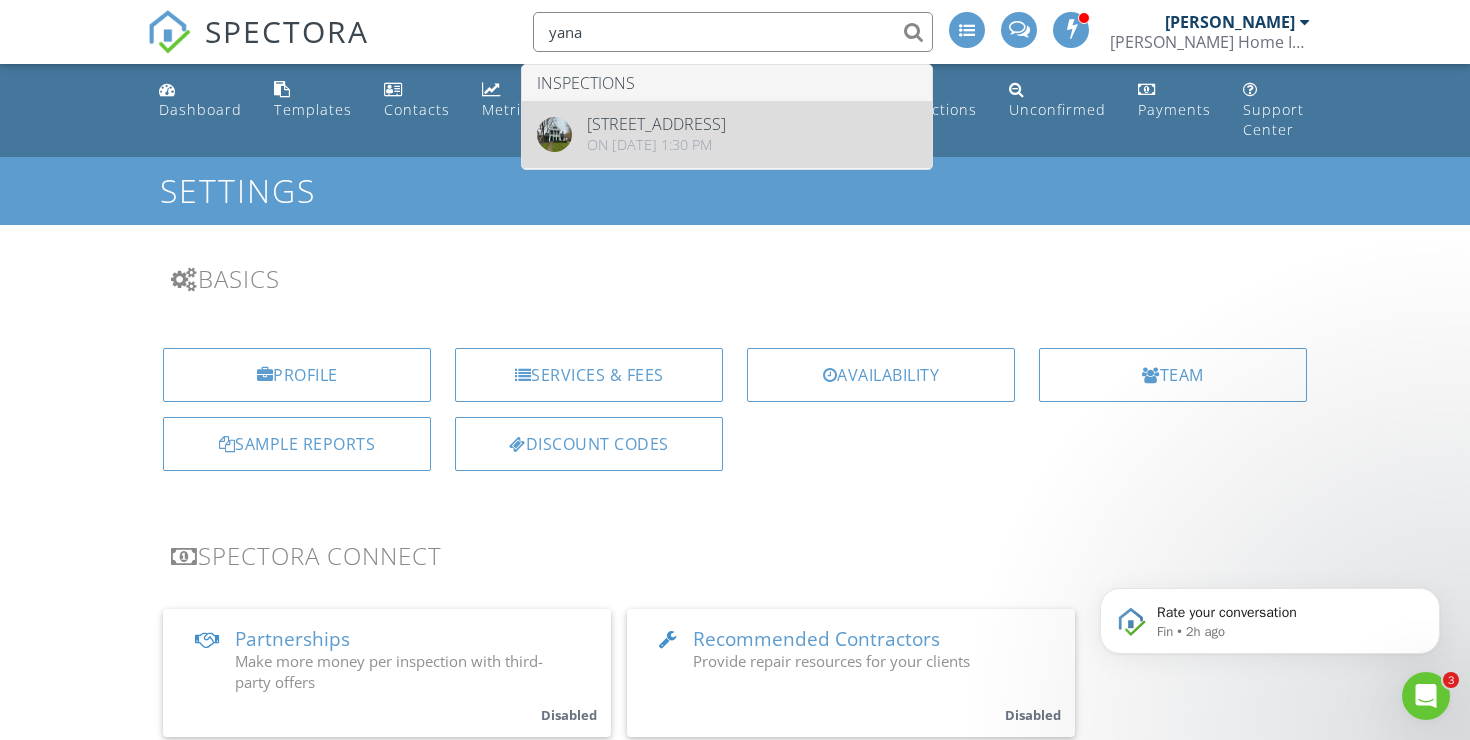 type on "yana" 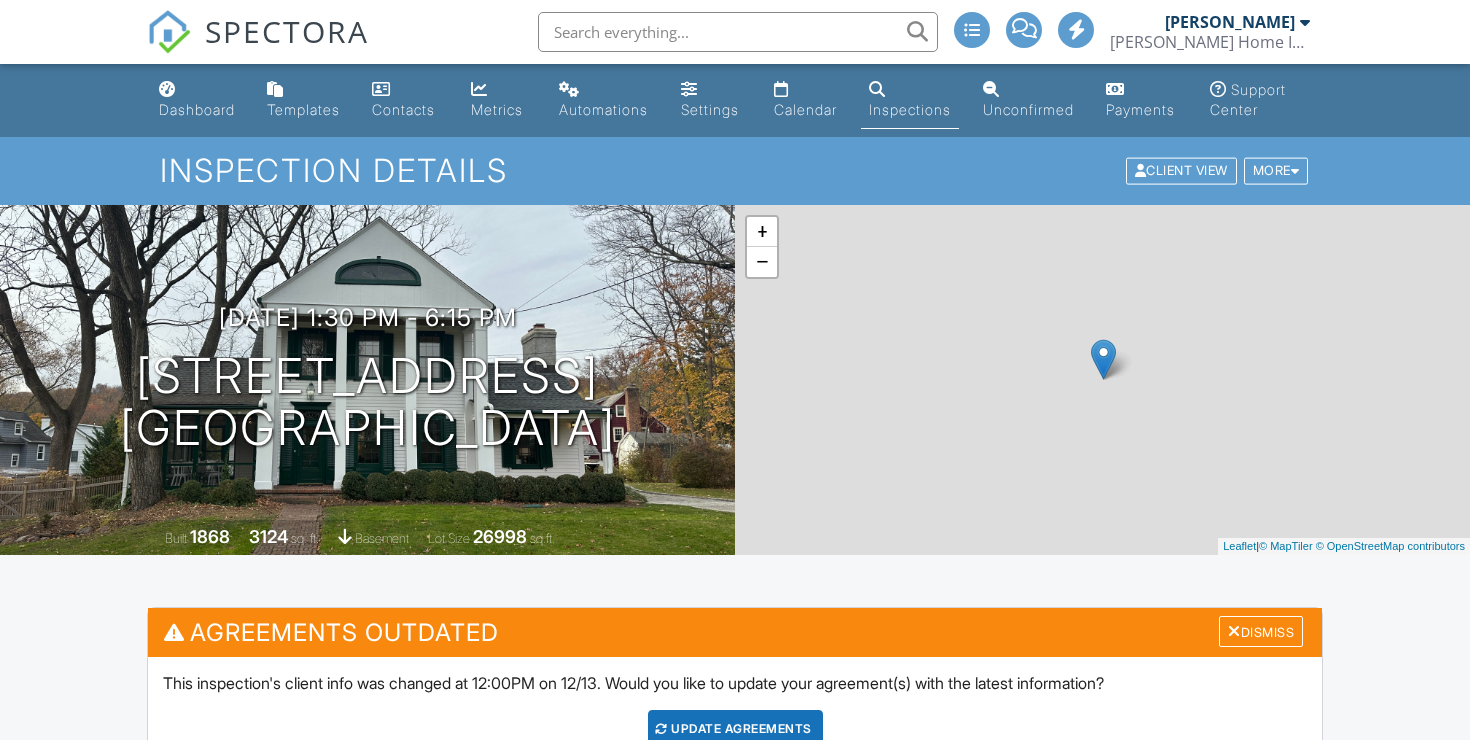 scroll, scrollTop: 0, scrollLeft: 0, axis: both 